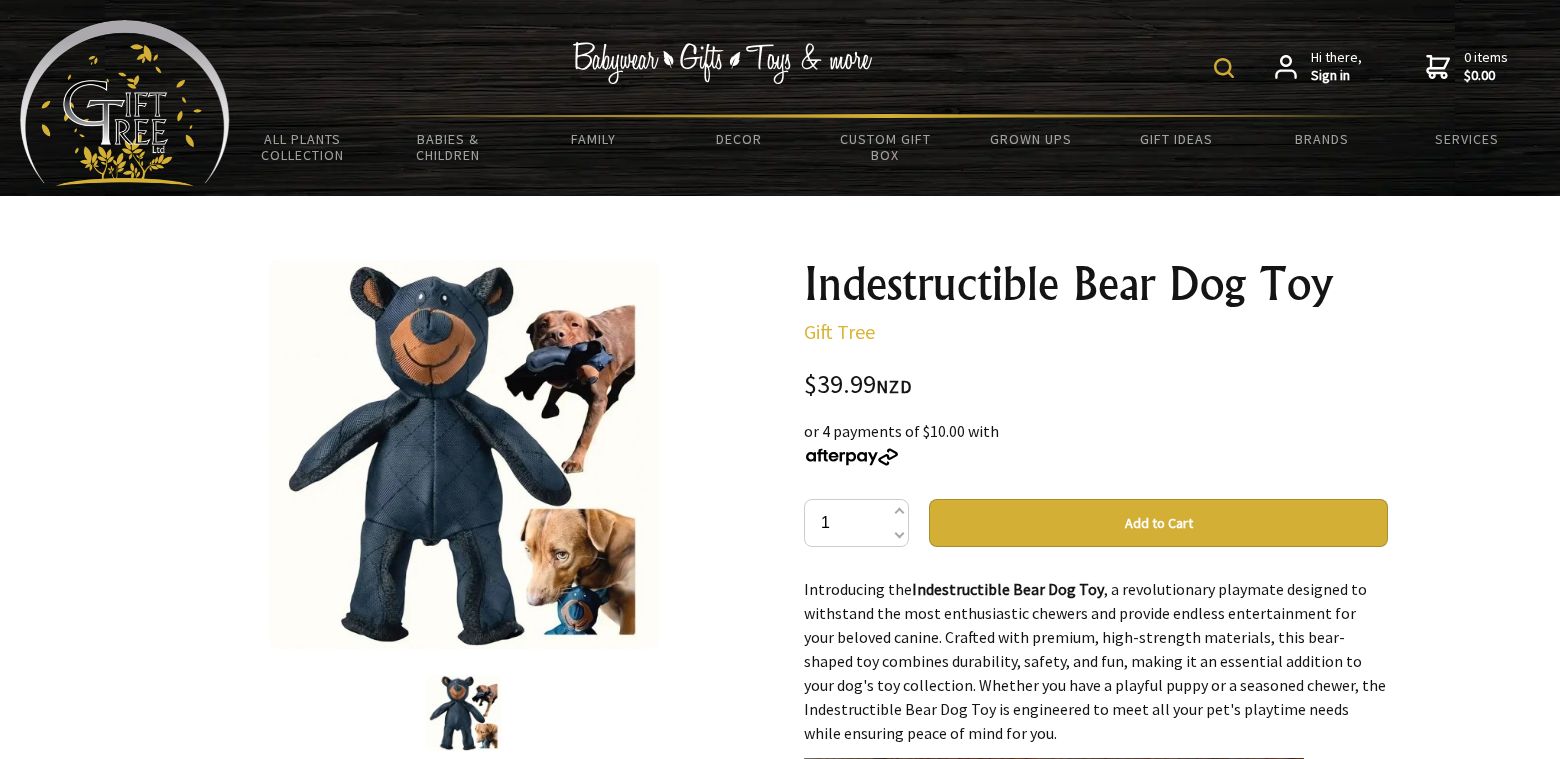 scroll, scrollTop: 0, scrollLeft: 0, axis: both 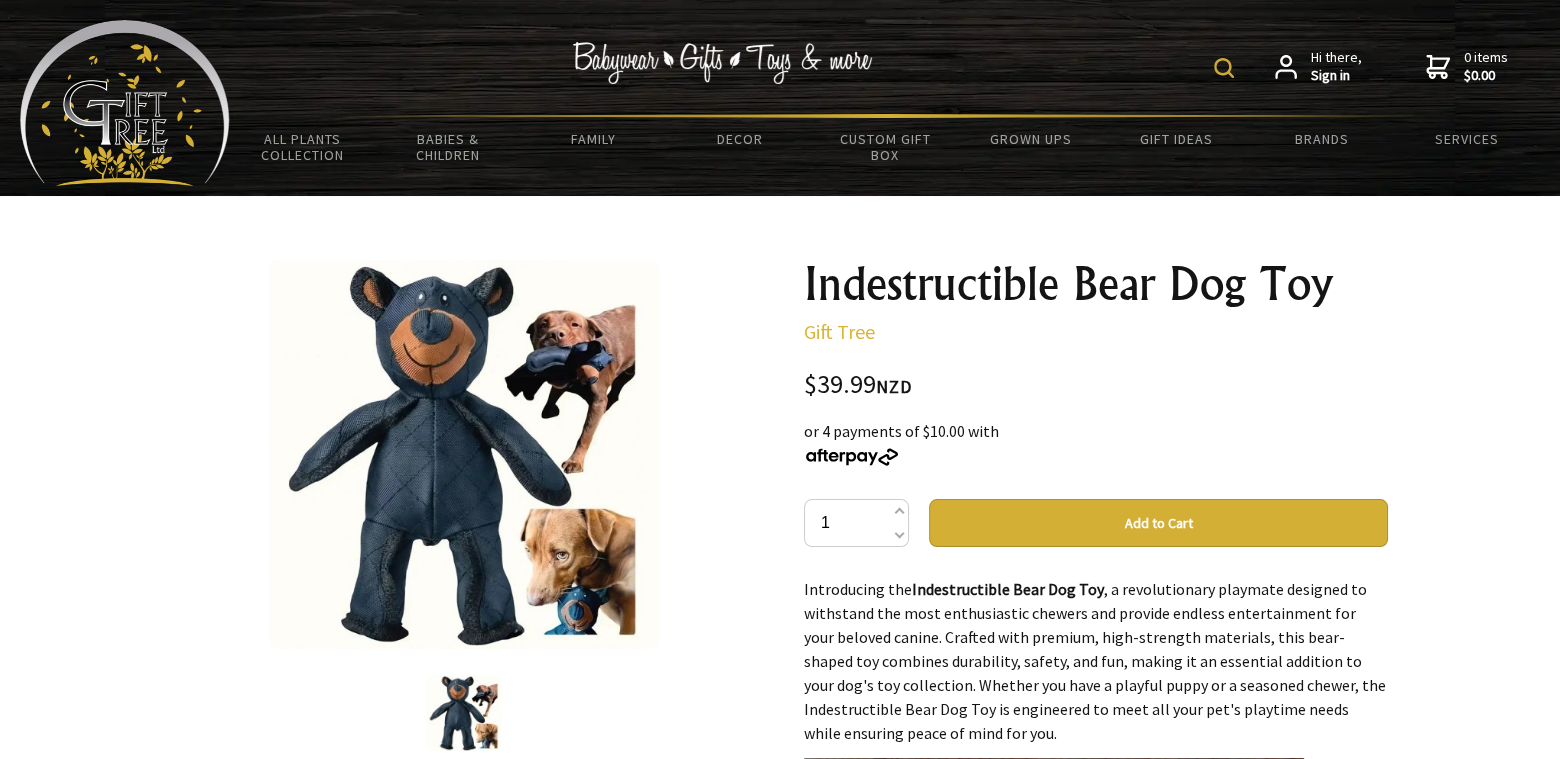 click at bounding box center (464, 713) 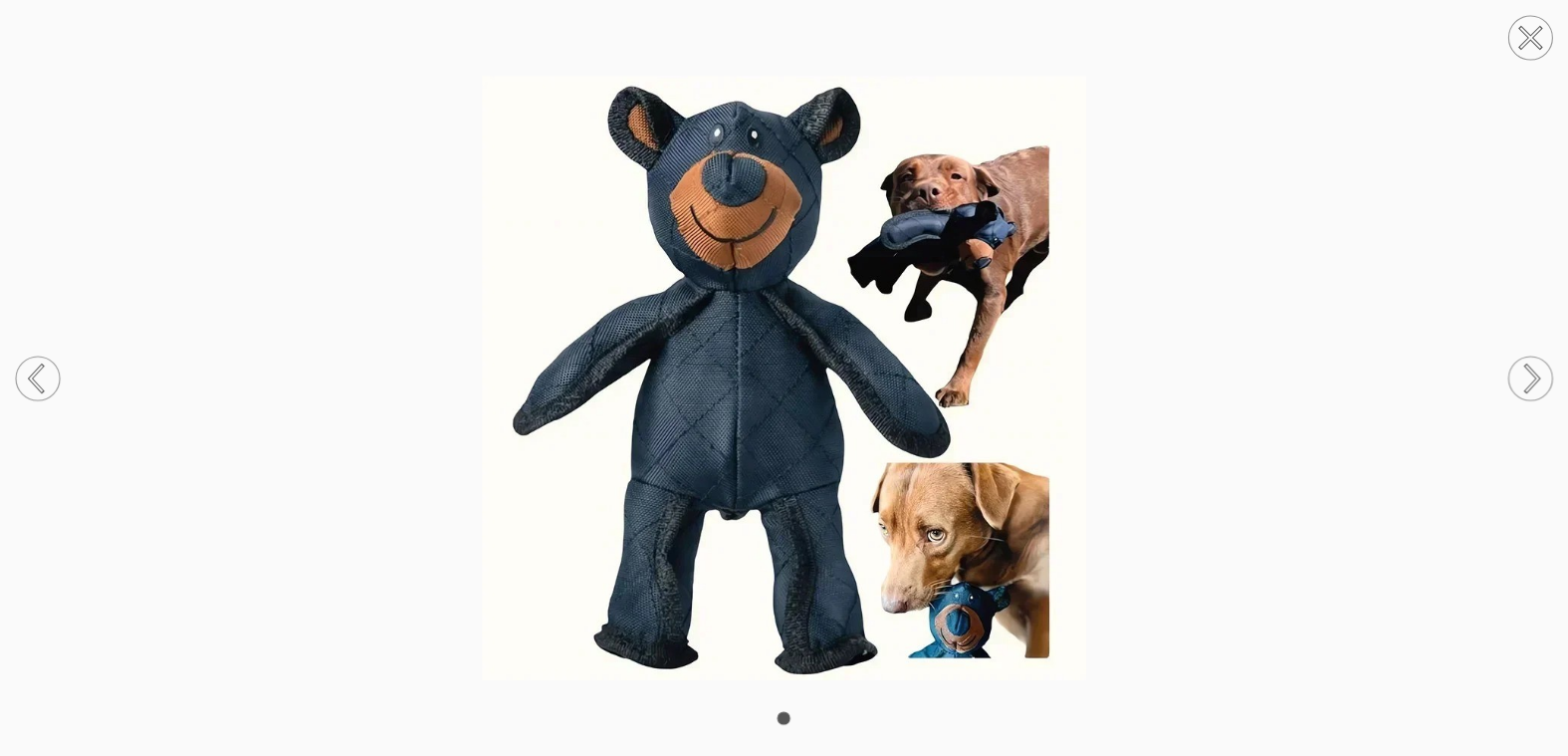 click 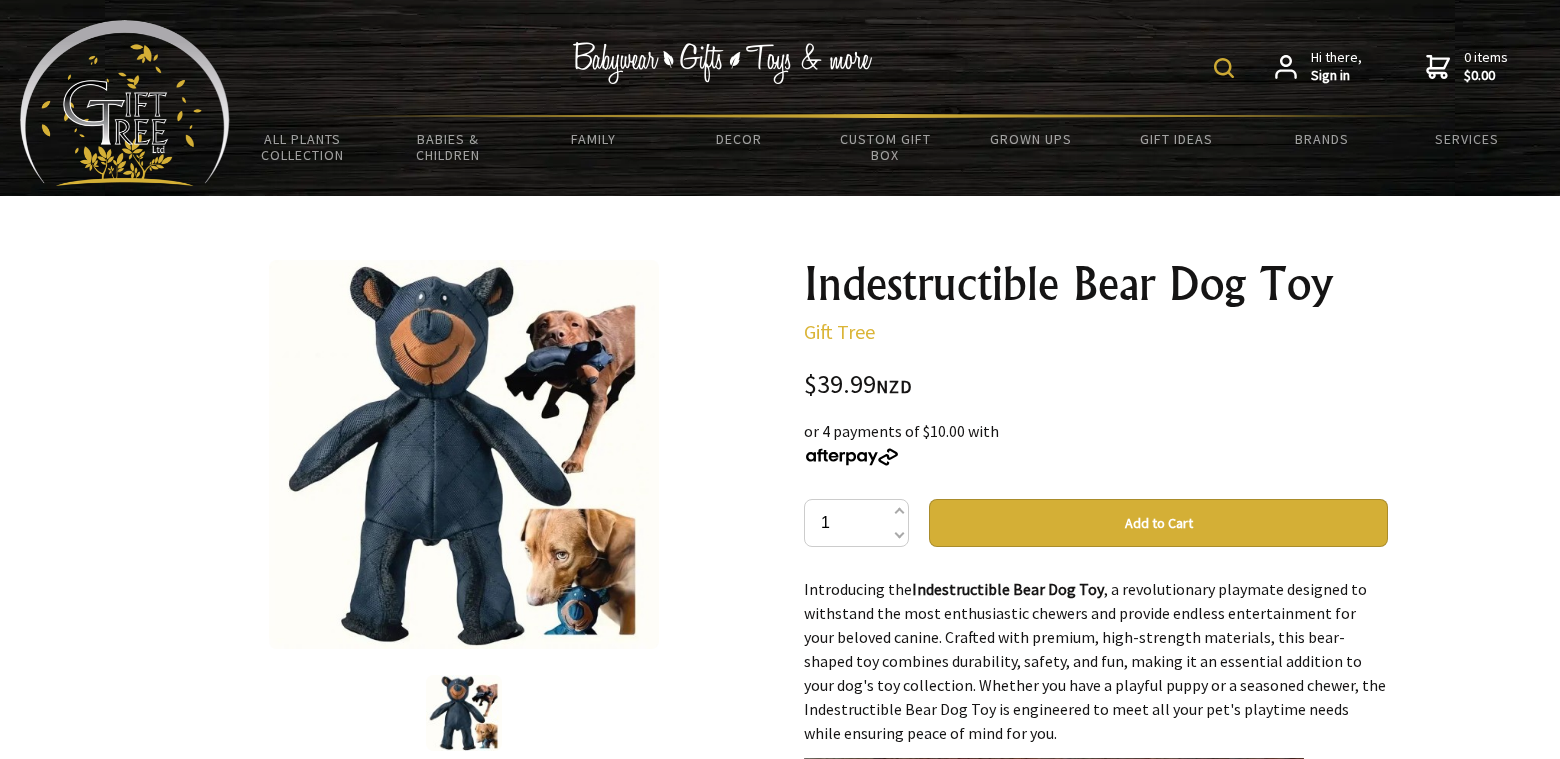 scroll, scrollTop: 0, scrollLeft: 0, axis: both 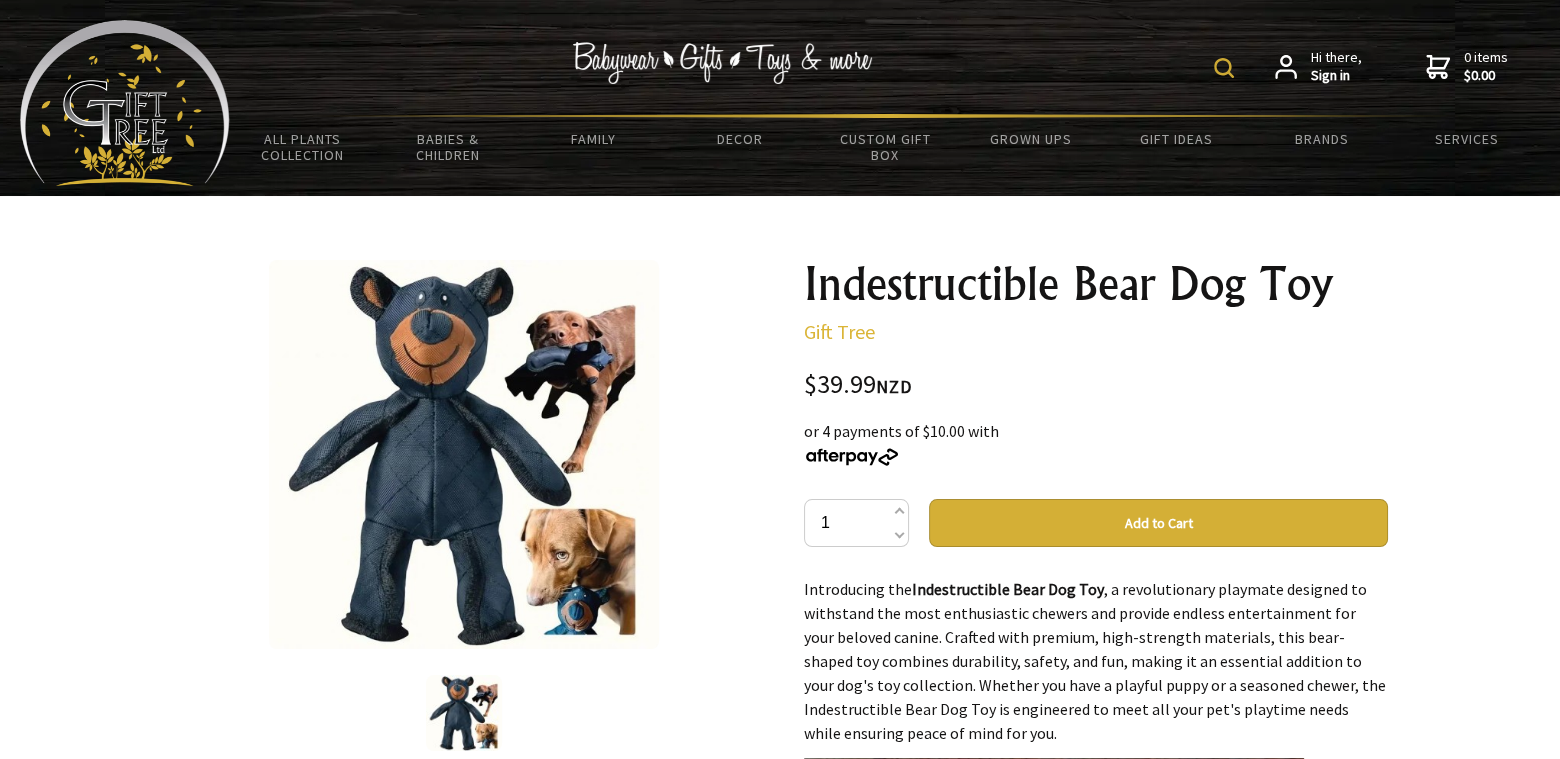 click at bounding box center (464, 713) 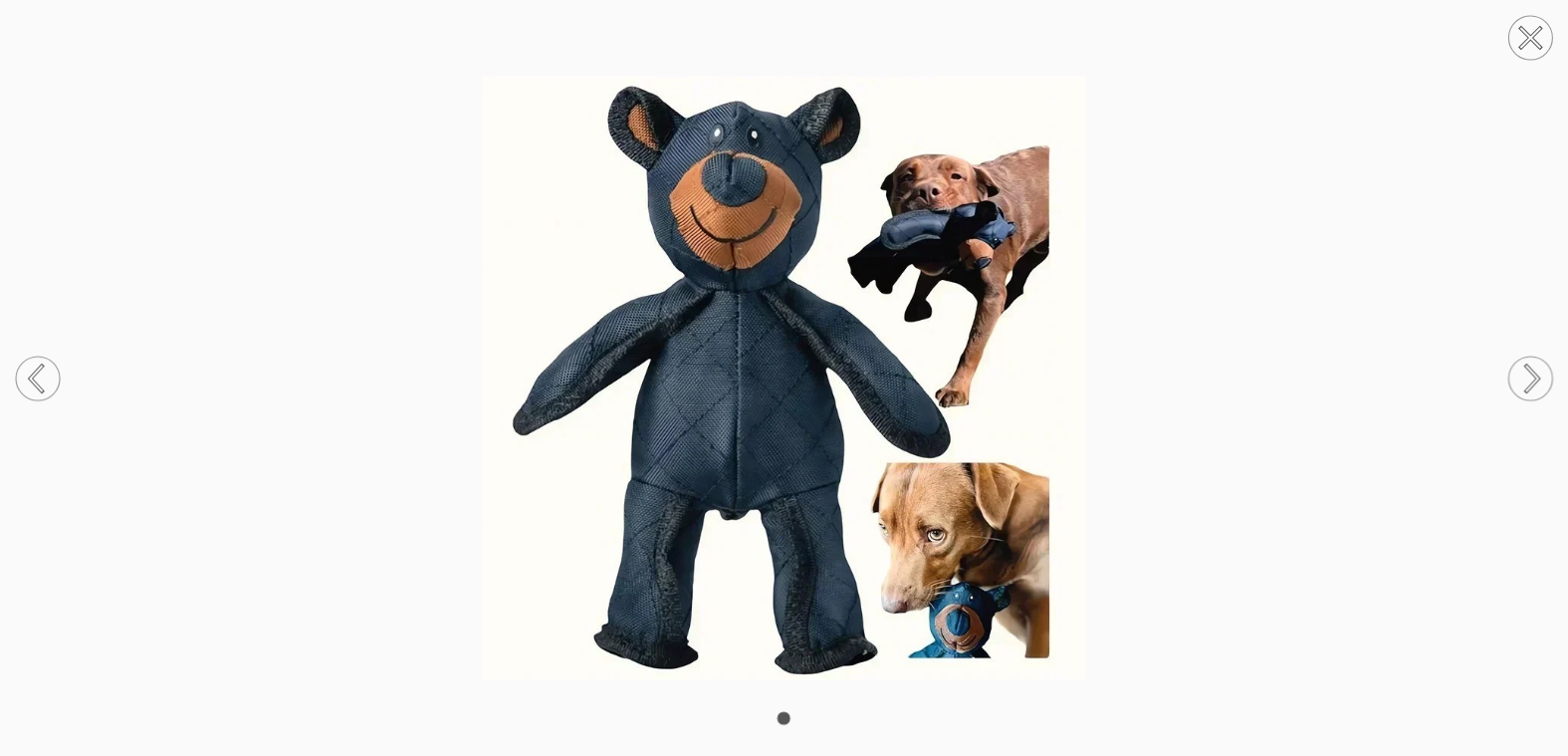click 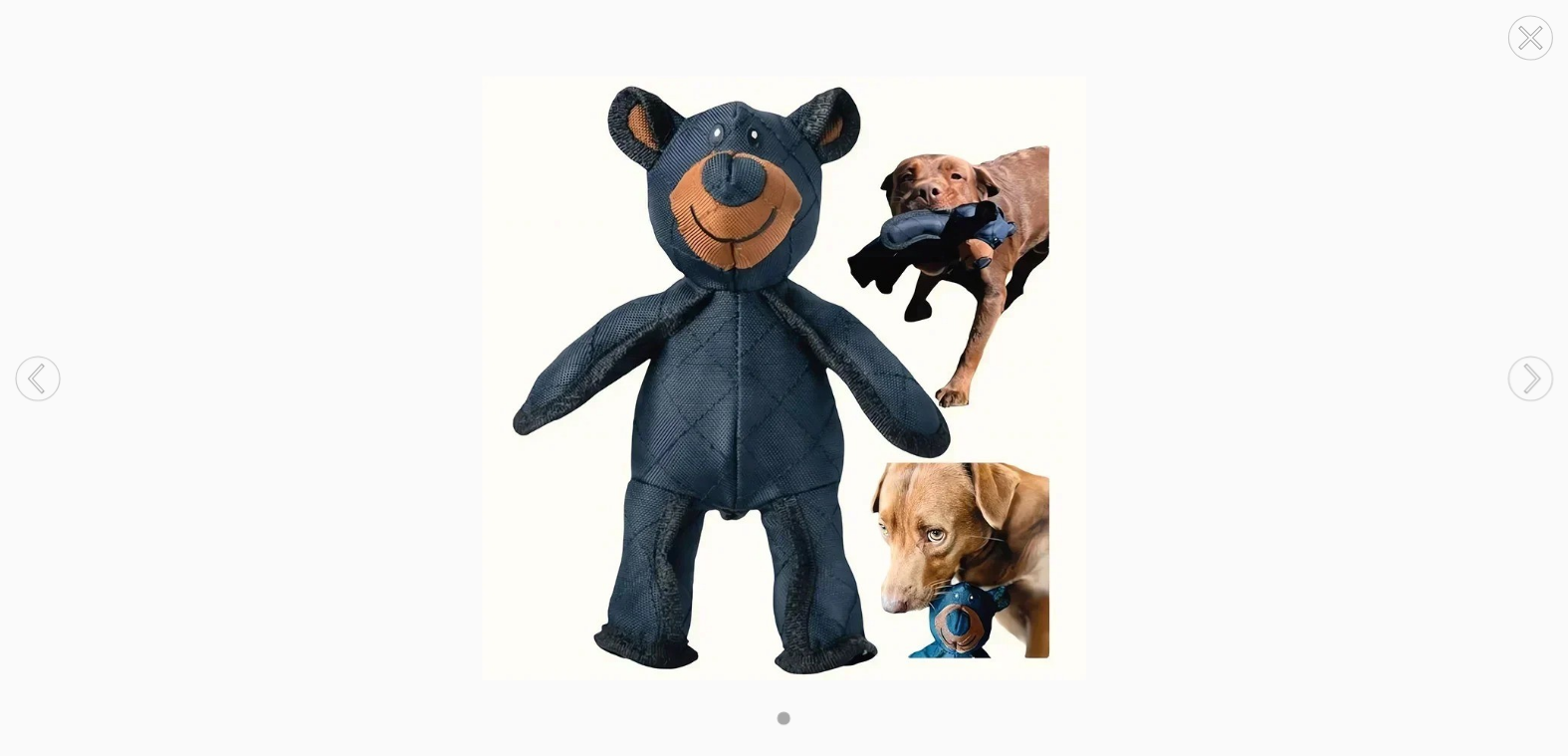 click 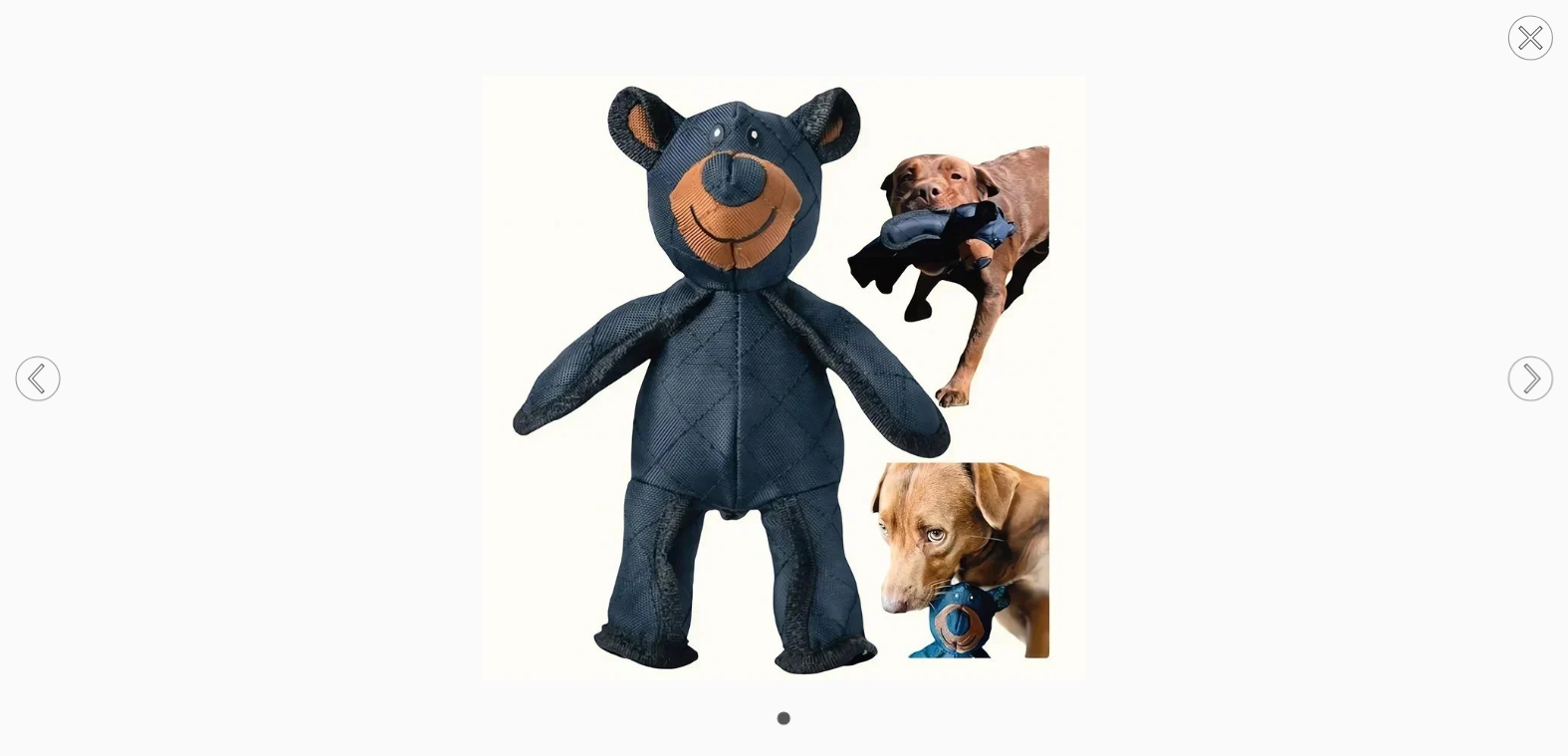 click 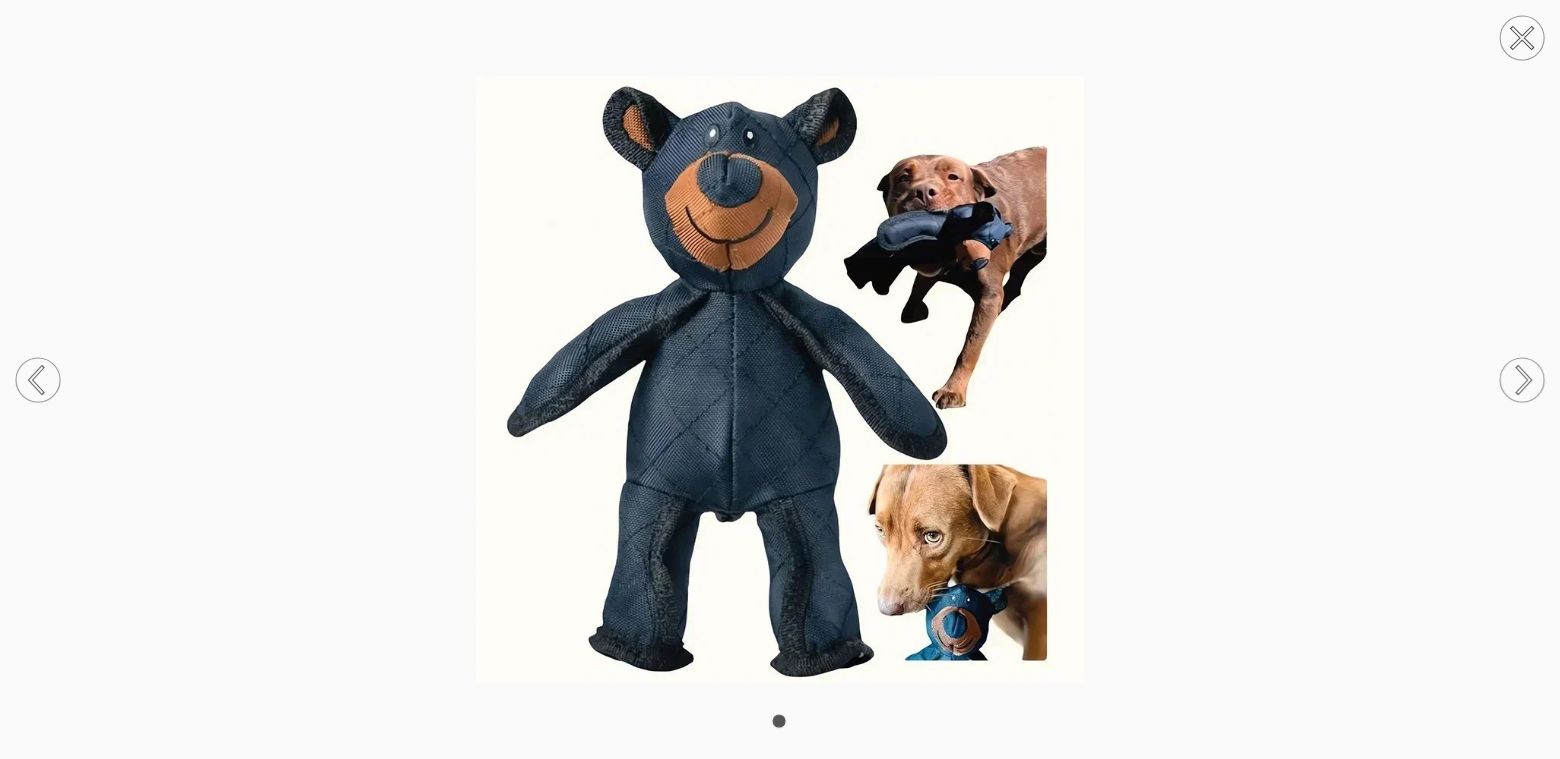 scroll, scrollTop: 0, scrollLeft: 0, axis: both 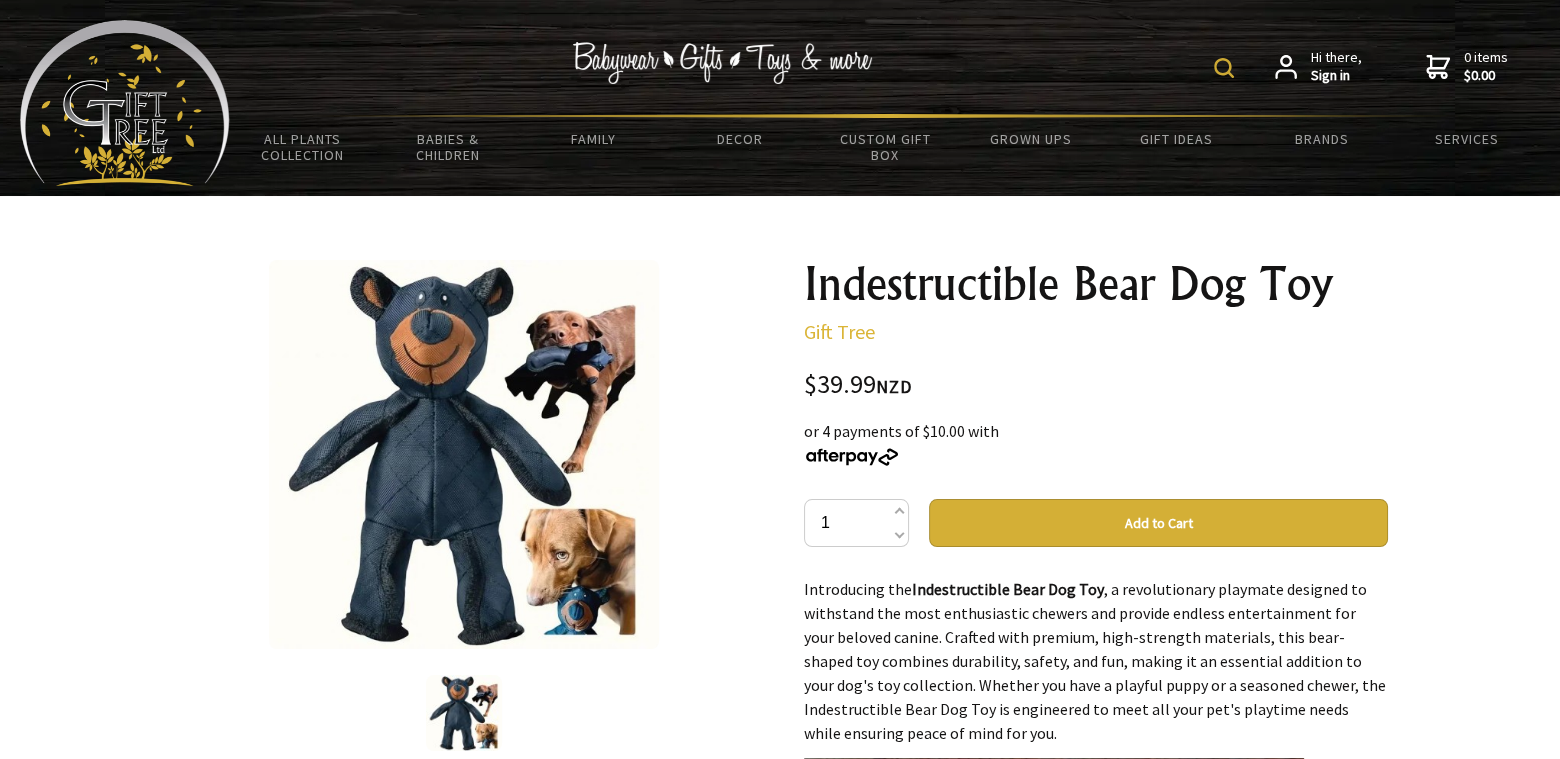 click on "Add to Cart" at bounding box center [1158, 523] 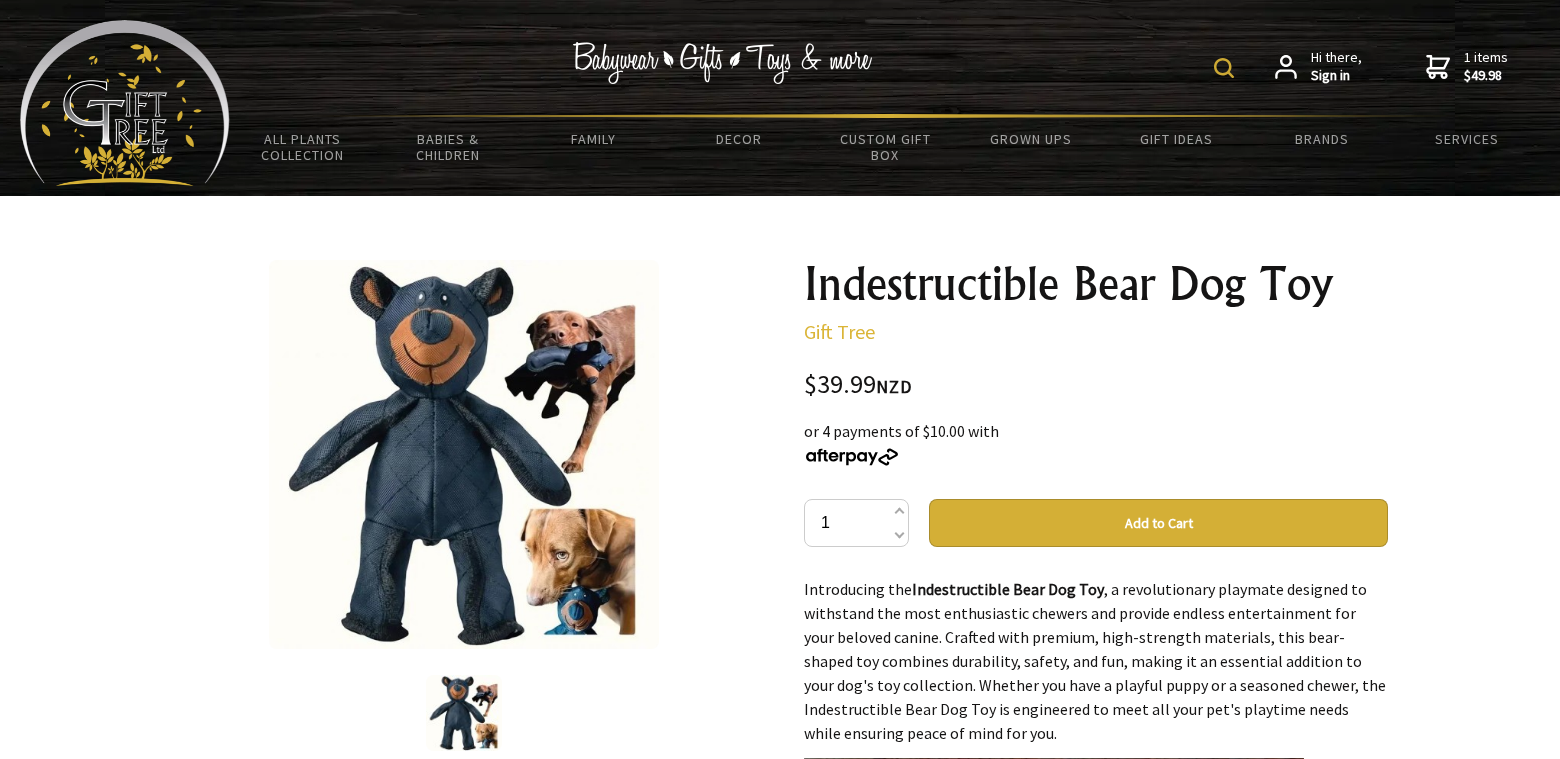 scroll, scrollTop: 0, scrollLeft: 0, axis: both 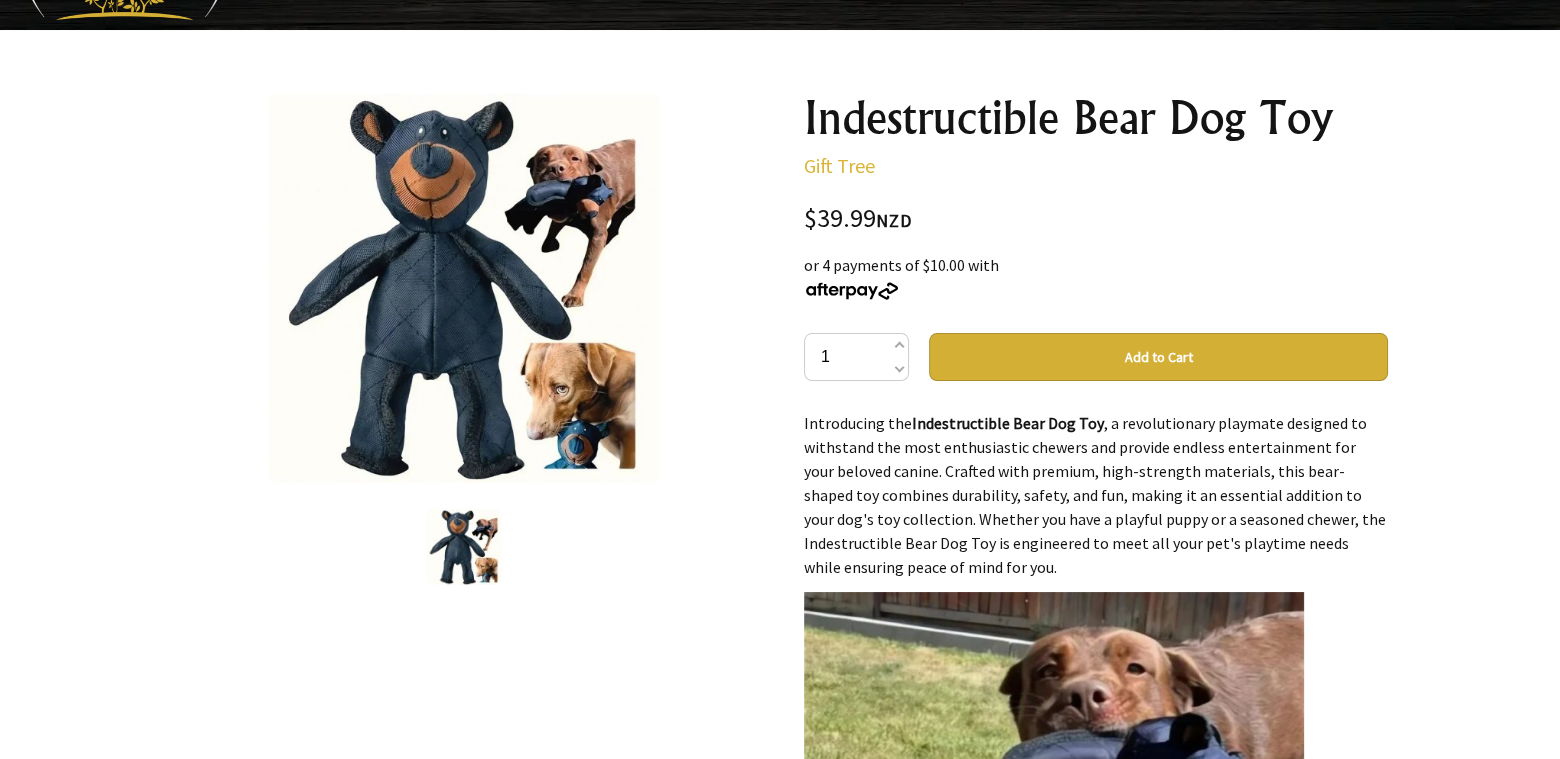 click at bounding box center [463, 288] 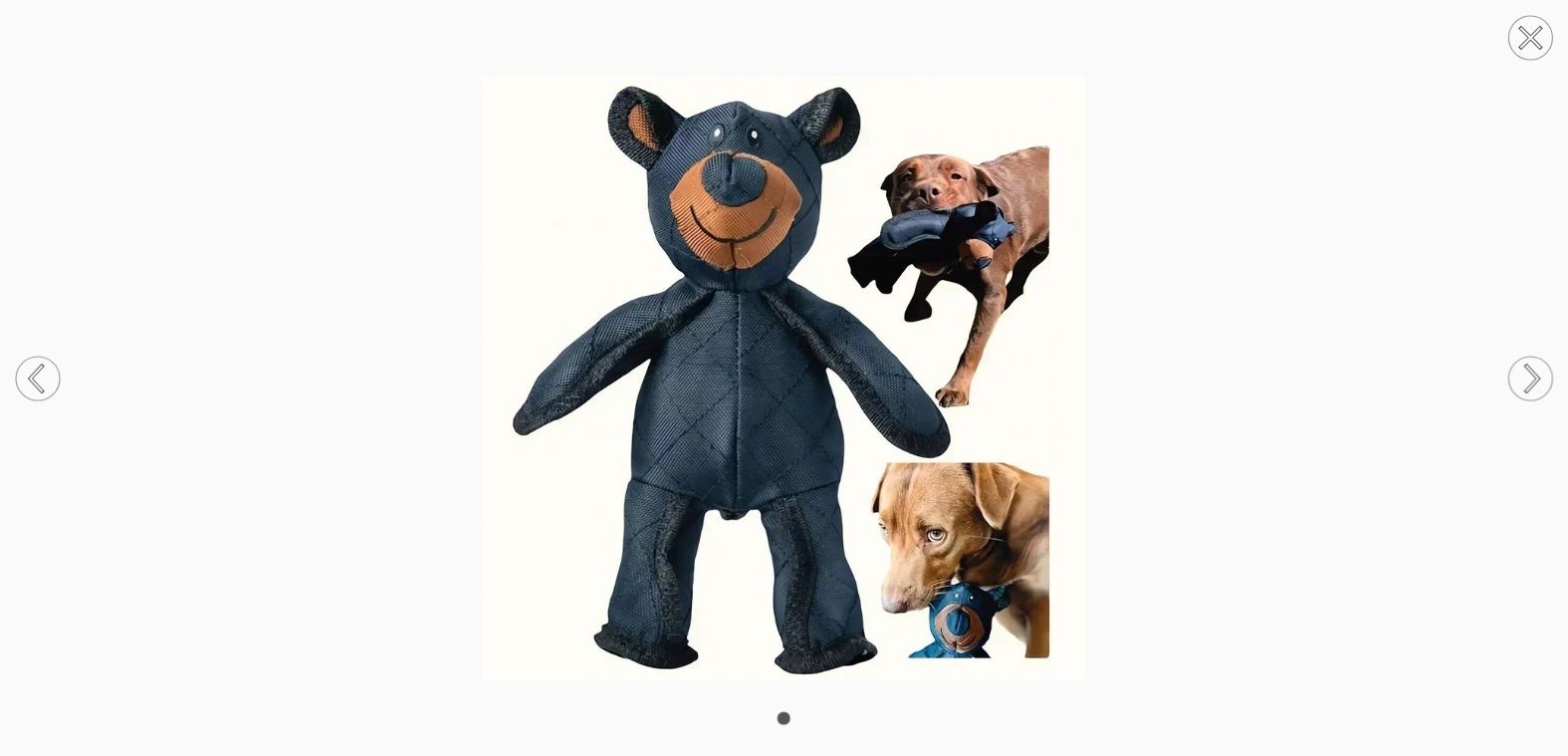 click 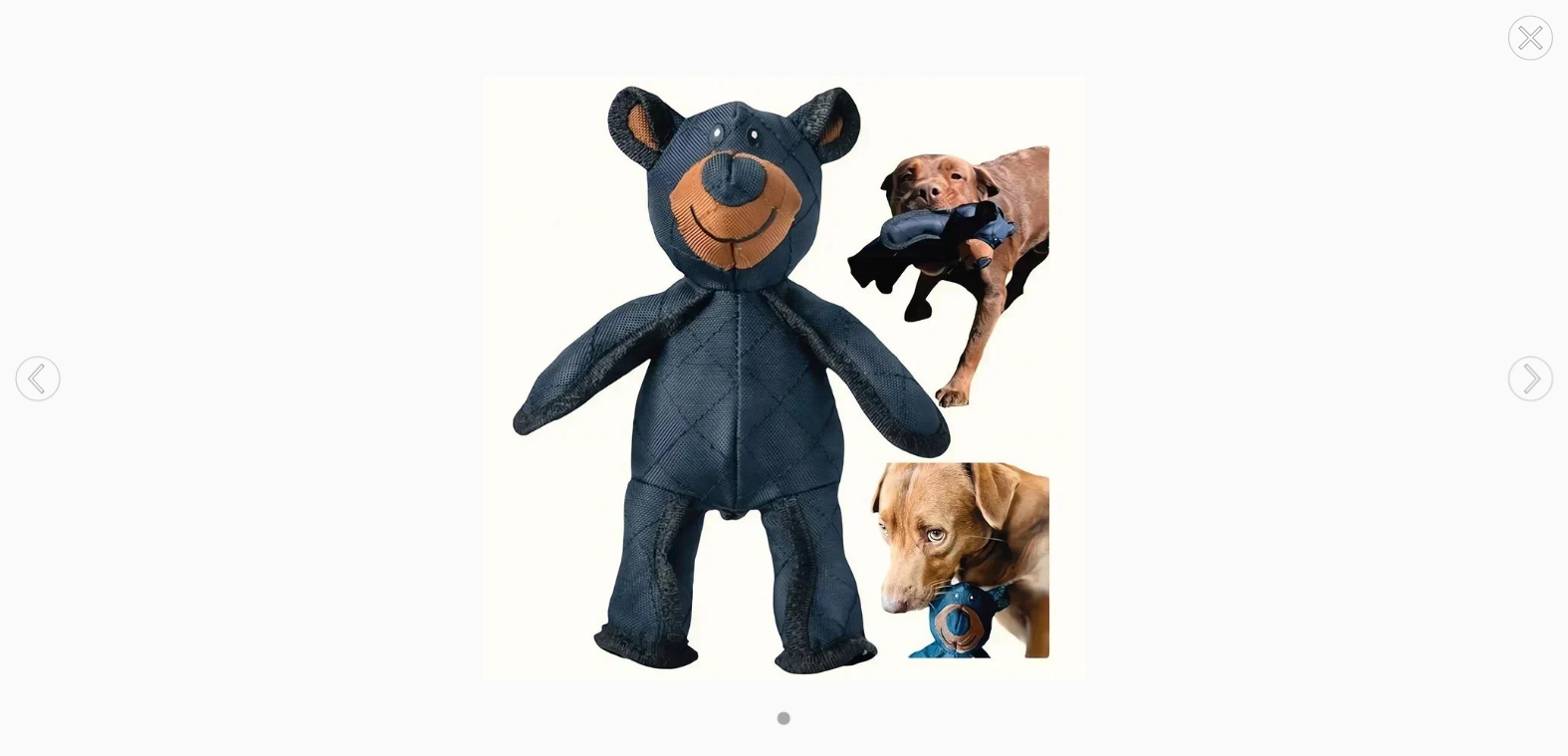 click 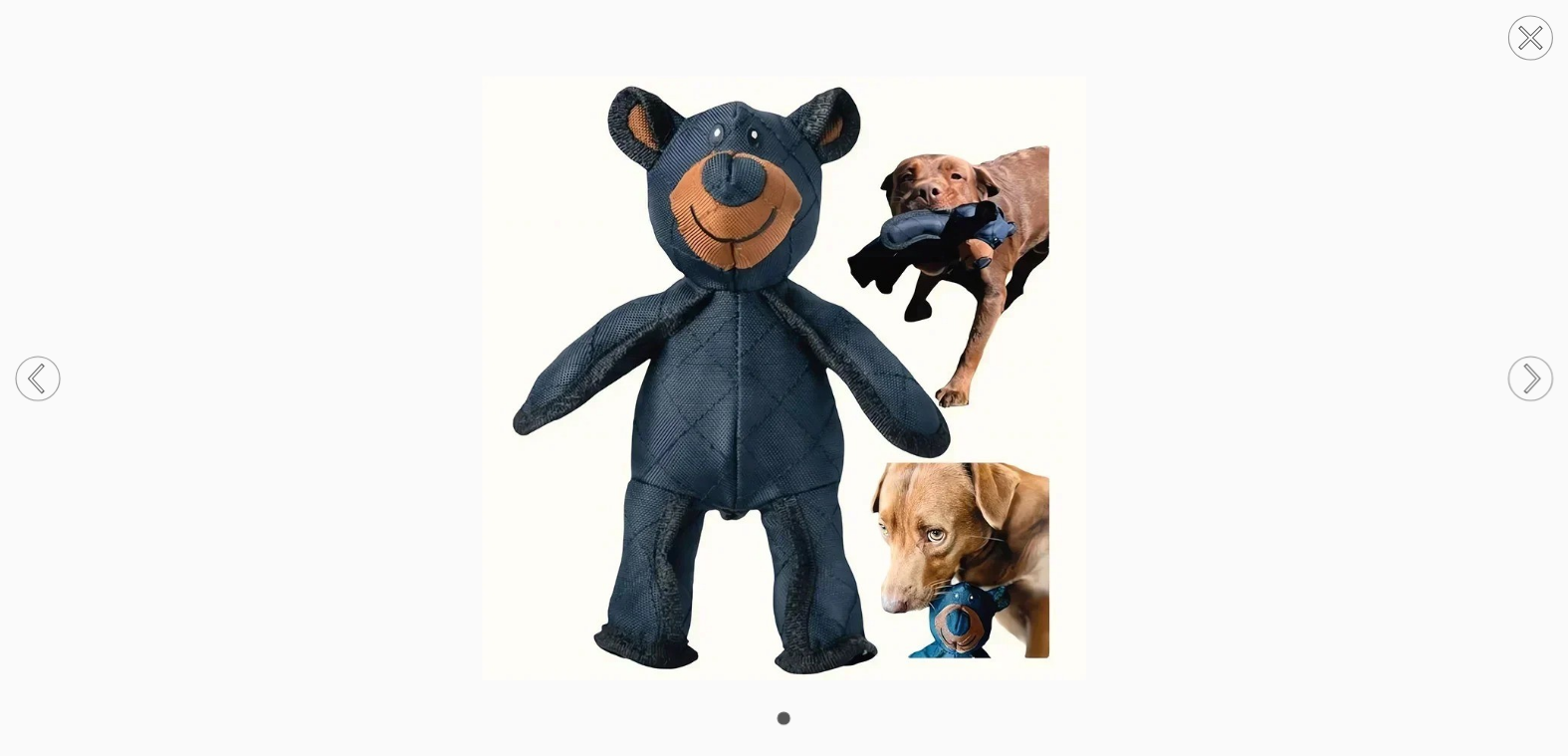 click 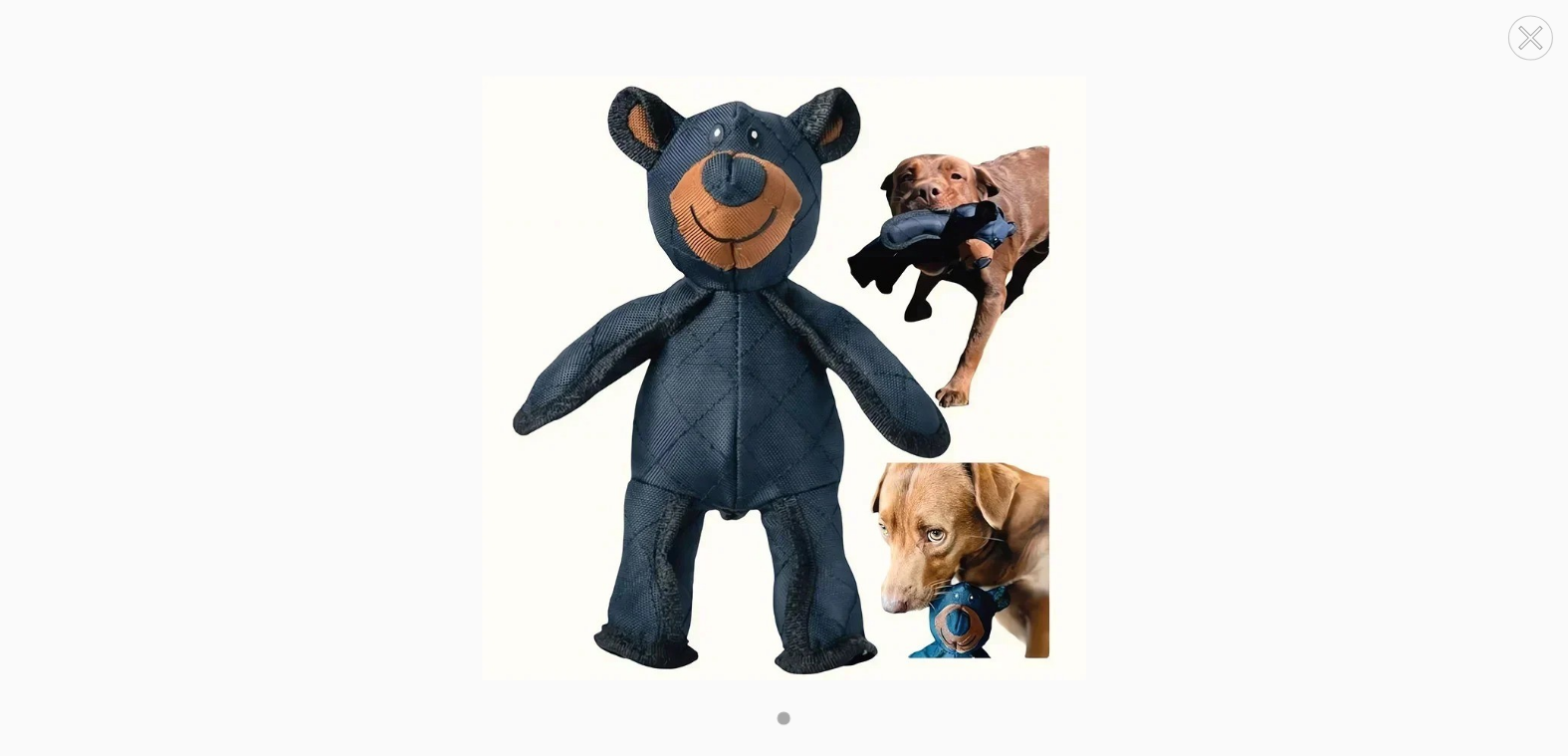 click 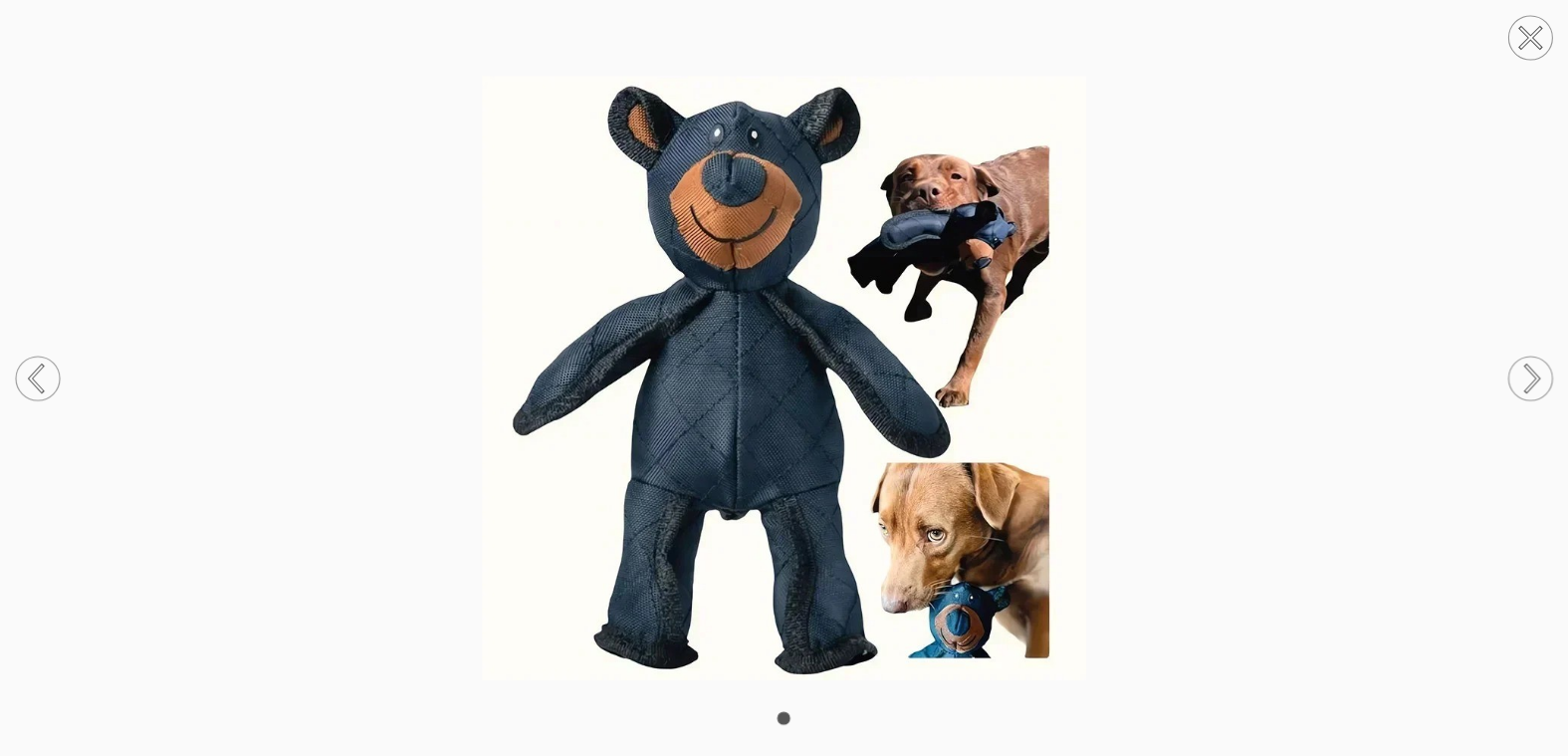 click 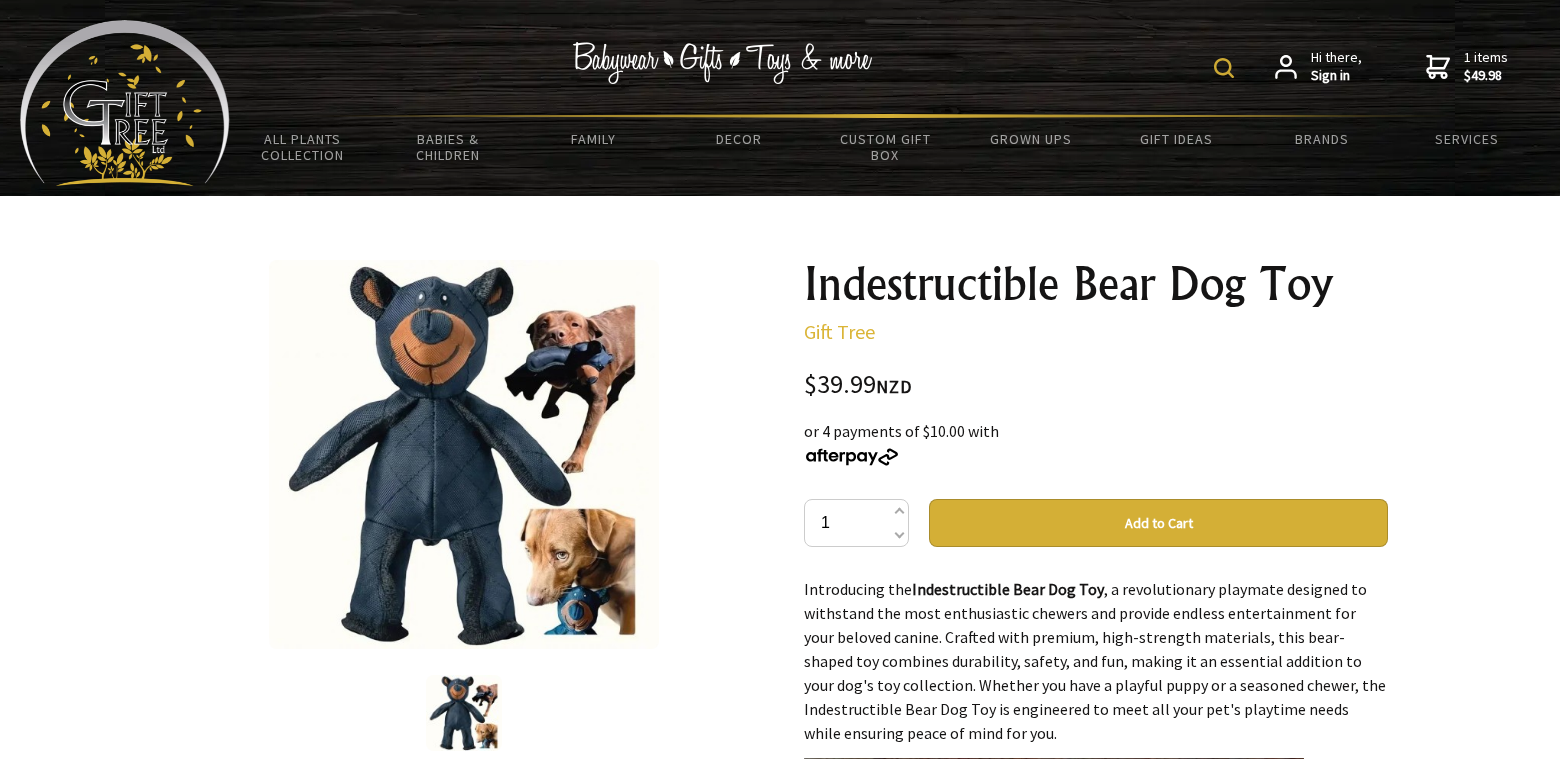 scroll, scrollTop: 0, scrollLeft: 0, axis: both 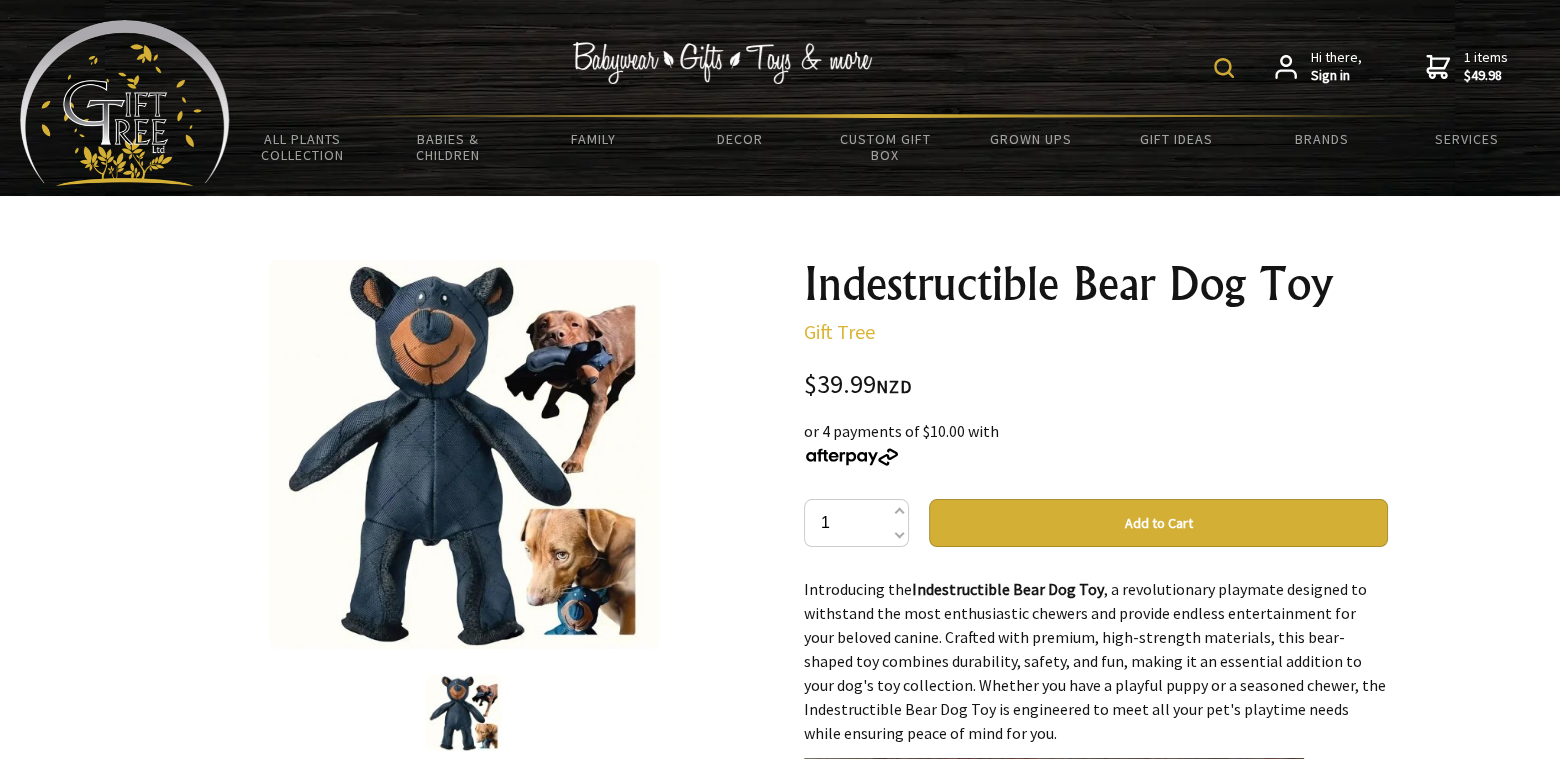 click on "$49.98" at bounding box center [1486, 76] 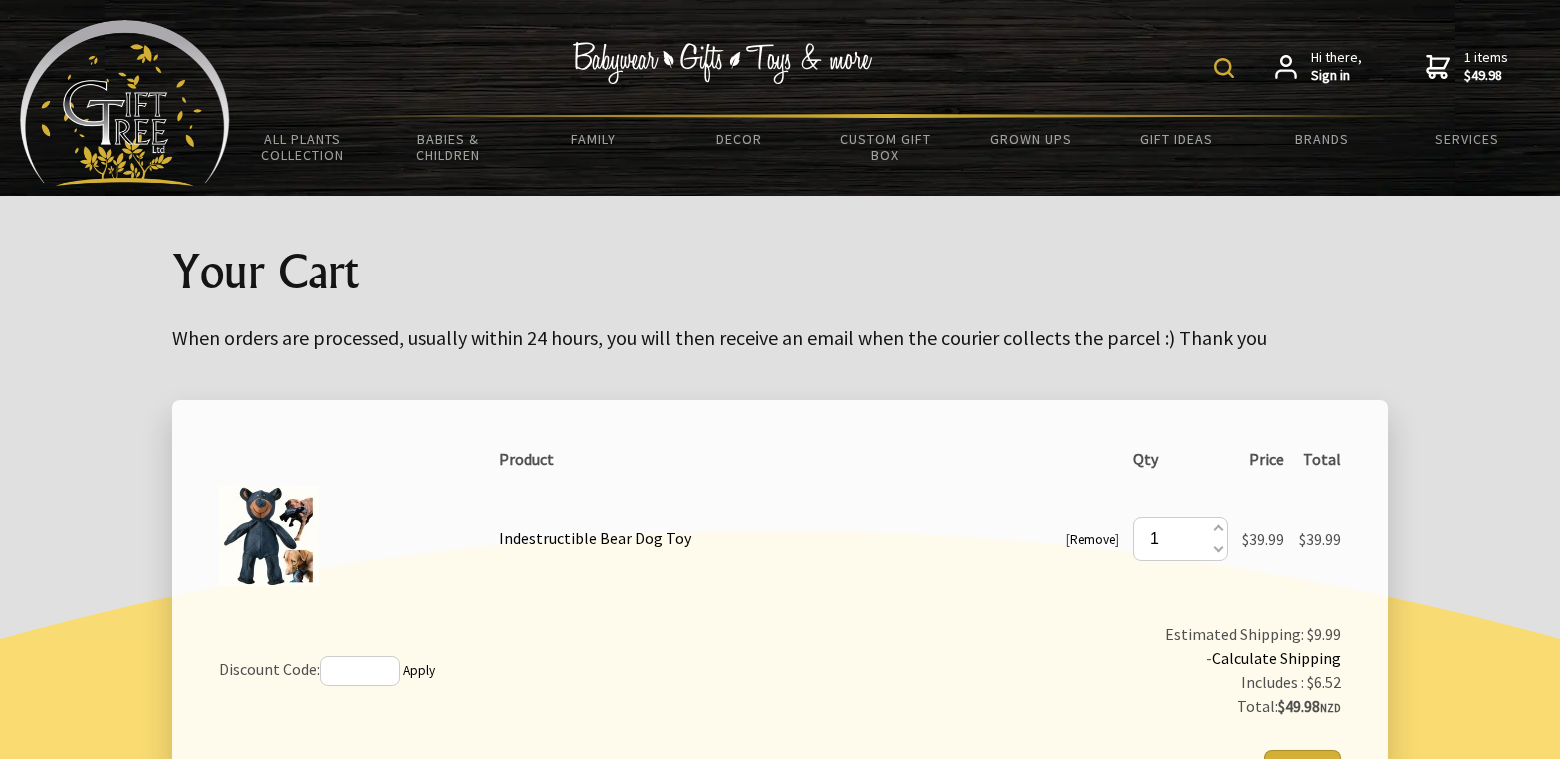 scroll, scrollTop: 166, scrollLeft: 0, axis: vertical 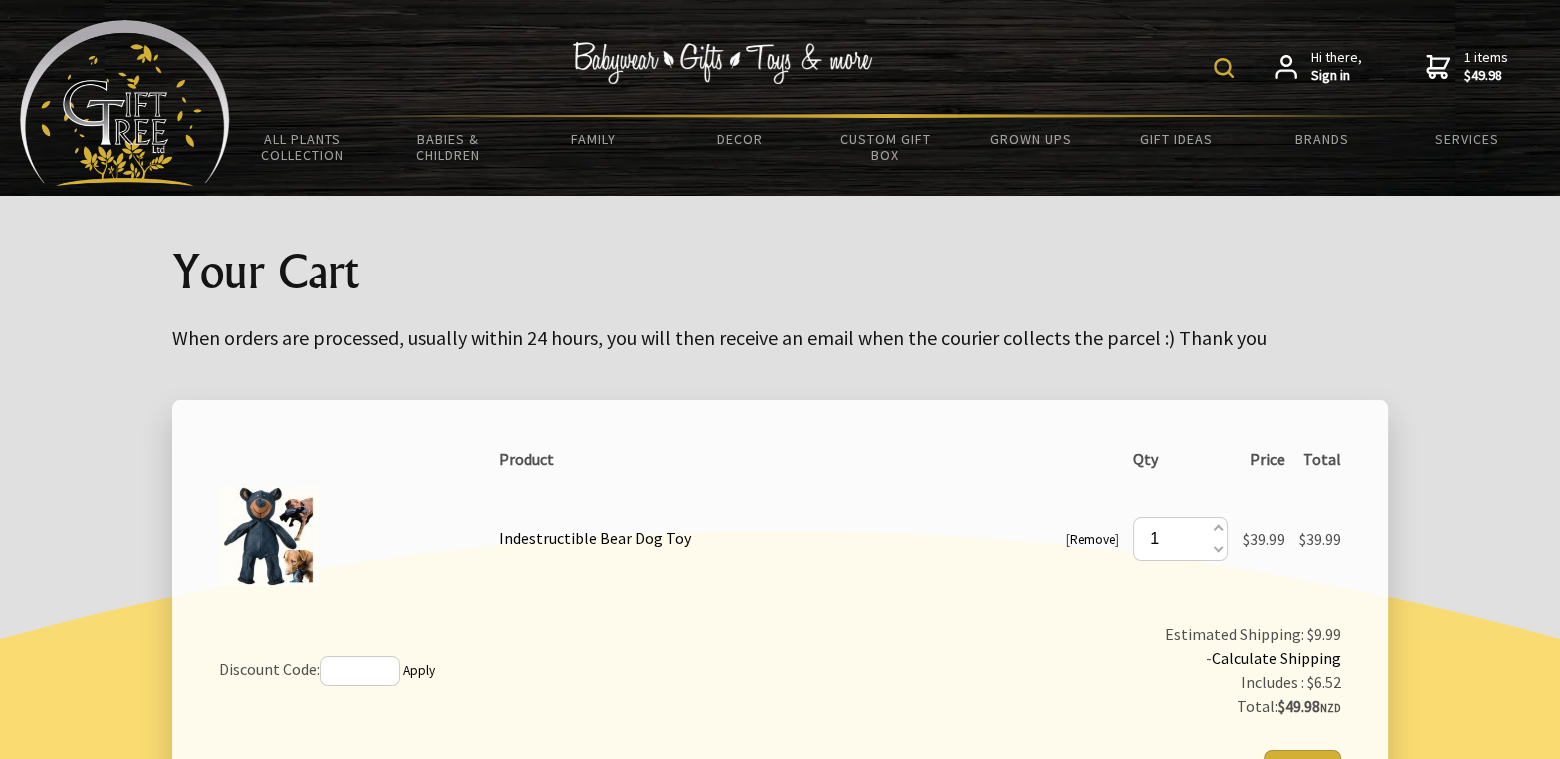 click at bounding box center [1224, 68] 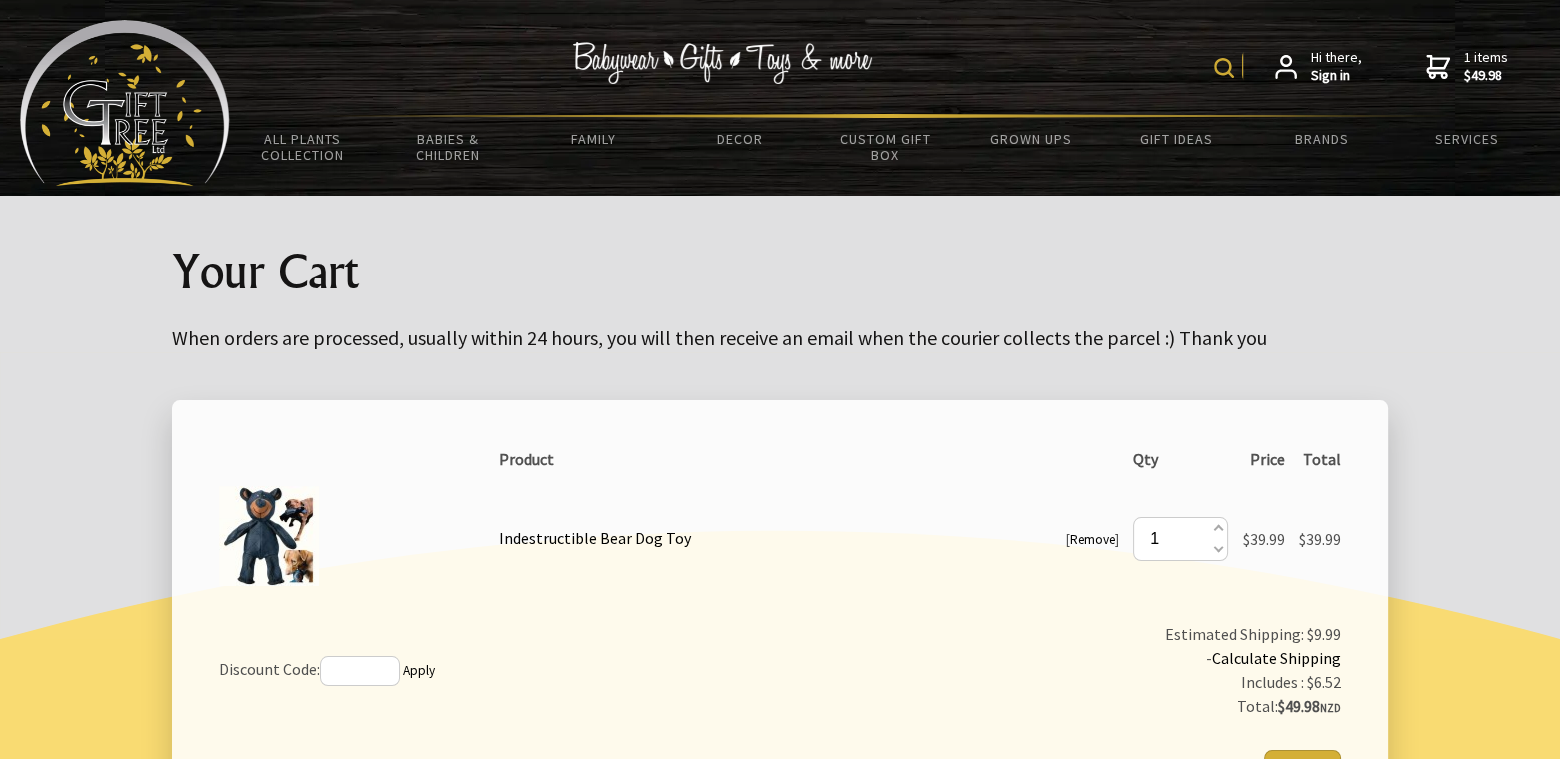 scroll, scrollTop: 0, scrollLeft: 0, axis: both 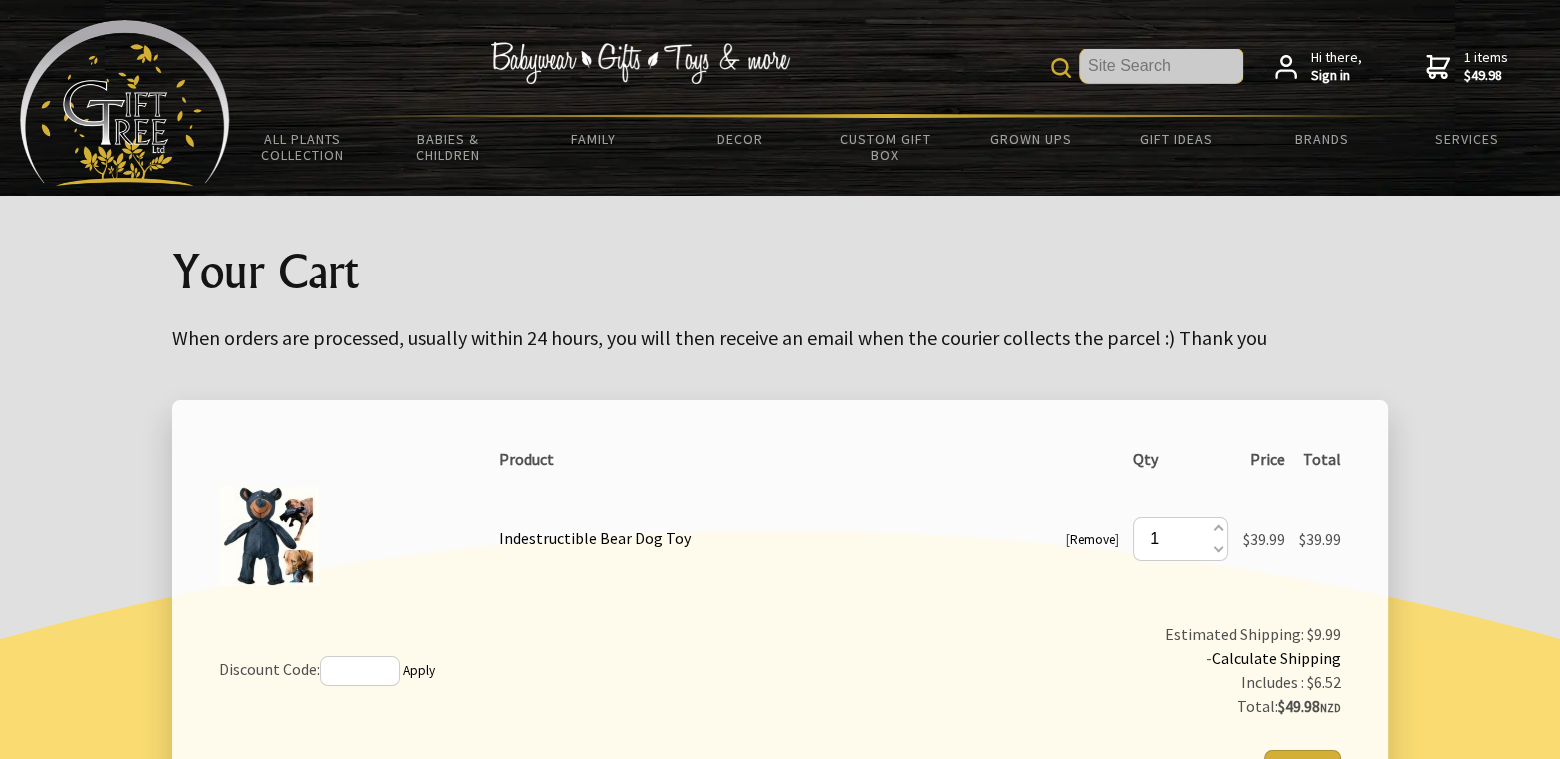 click at bounding box center (1161, 66) 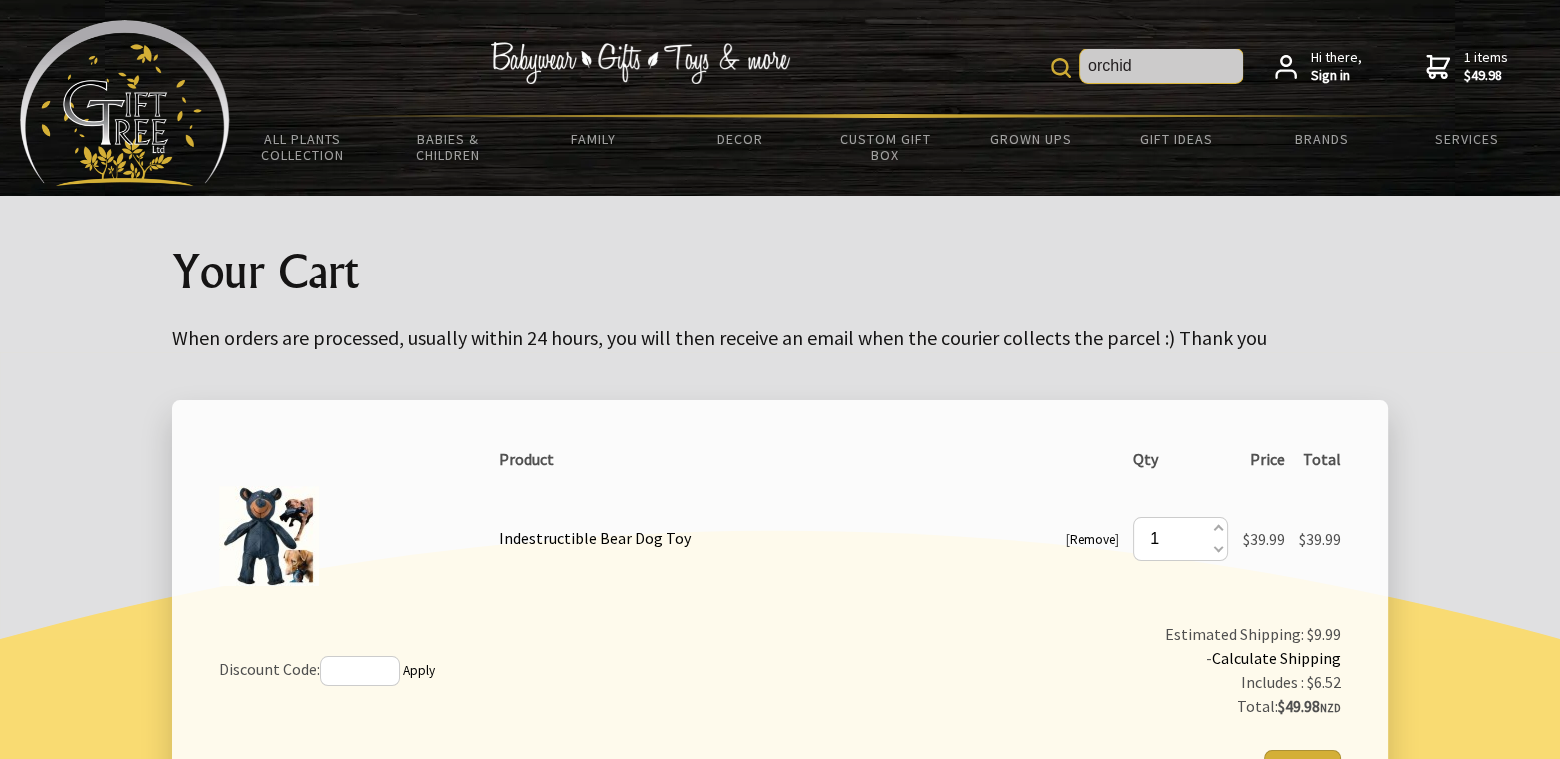type on "orchid" 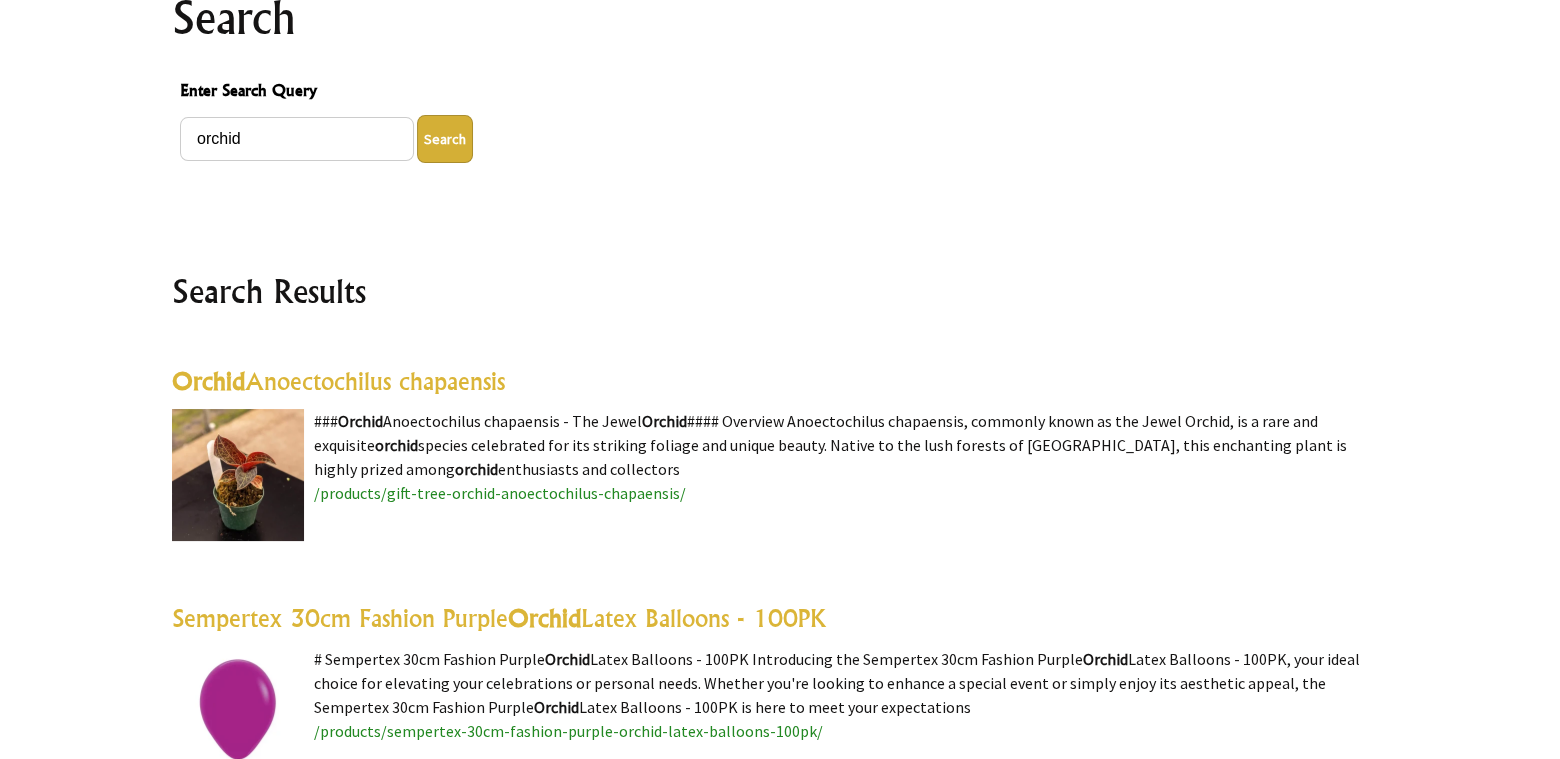 scroll, scrollTop: 266, scrollLeft: 0, axis: vertical 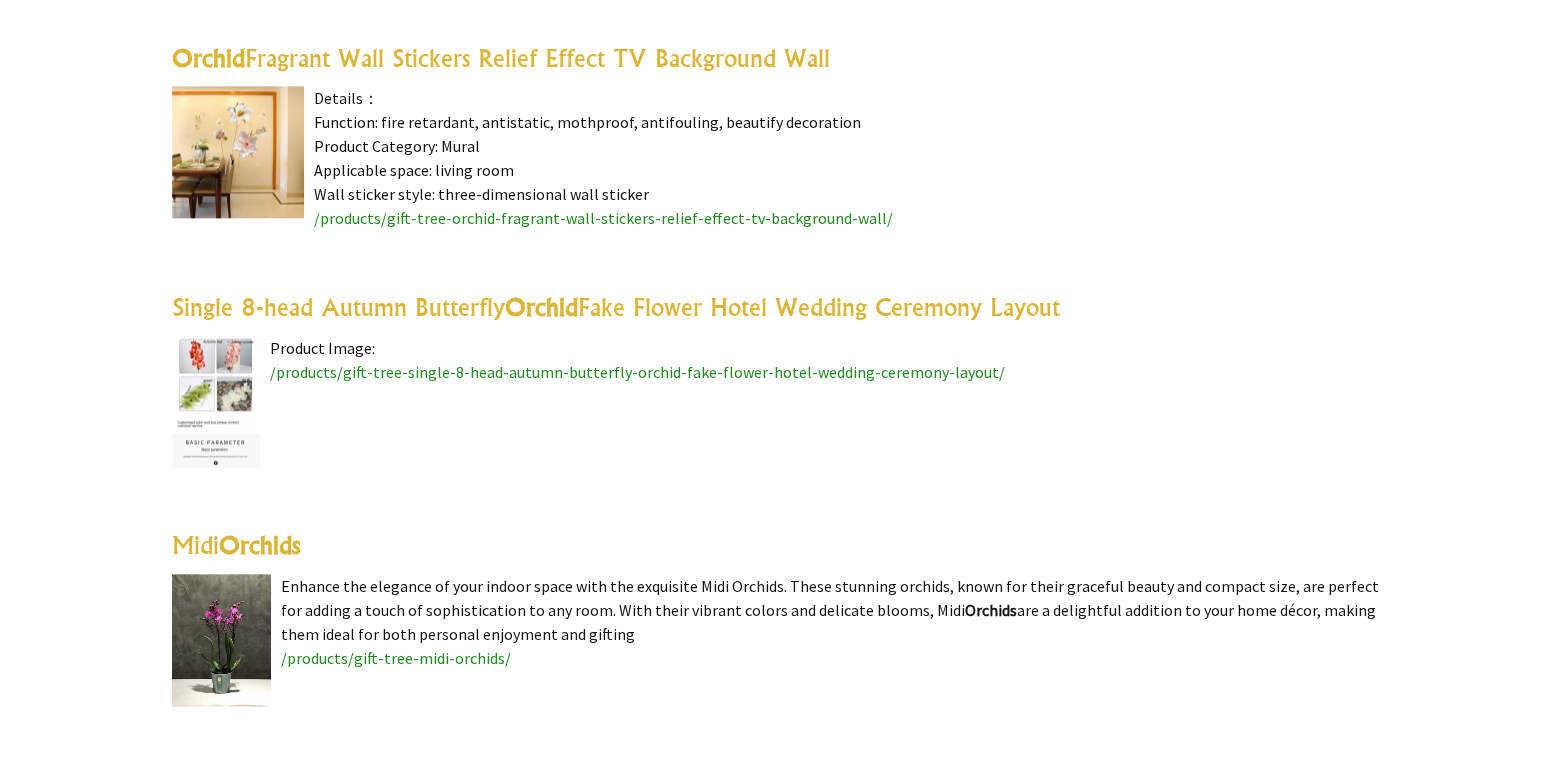 click on "/products/gift-tree-midi-orchids/" at bounding box center (396, 658) 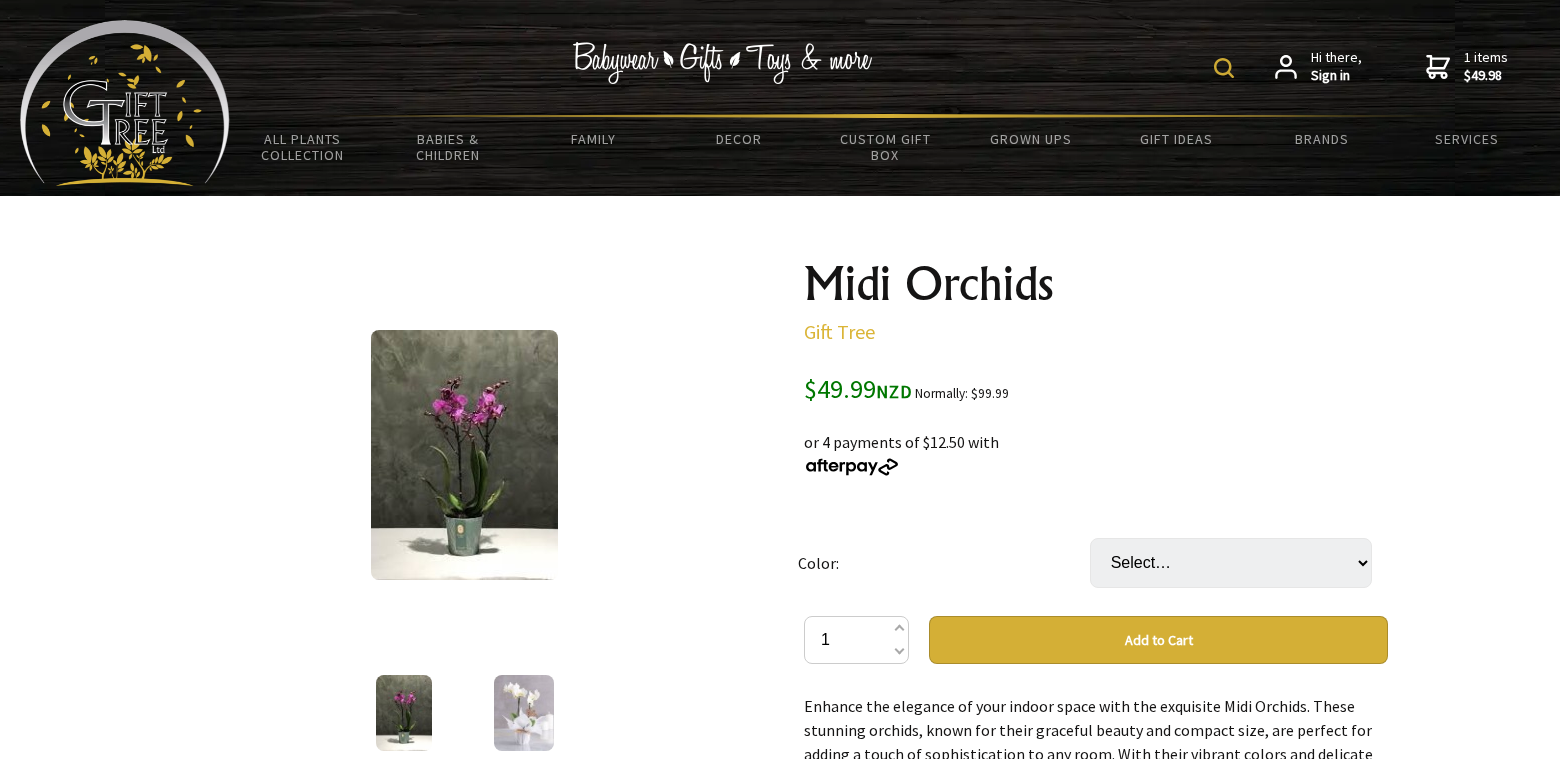 scroll, scrollTop: 0, scrollLeft: 0, axis: both 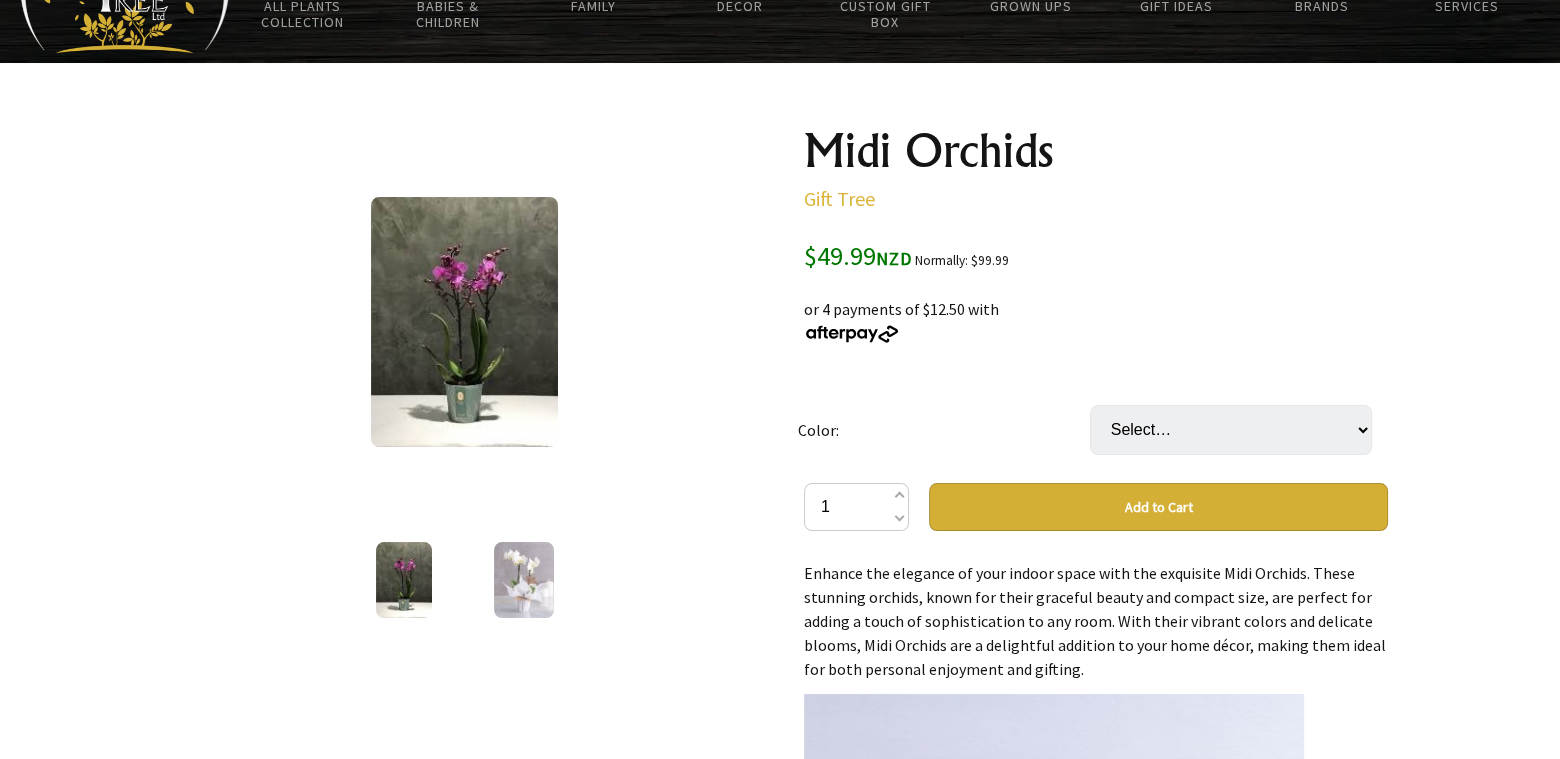 click at bounding box center [523, 580] 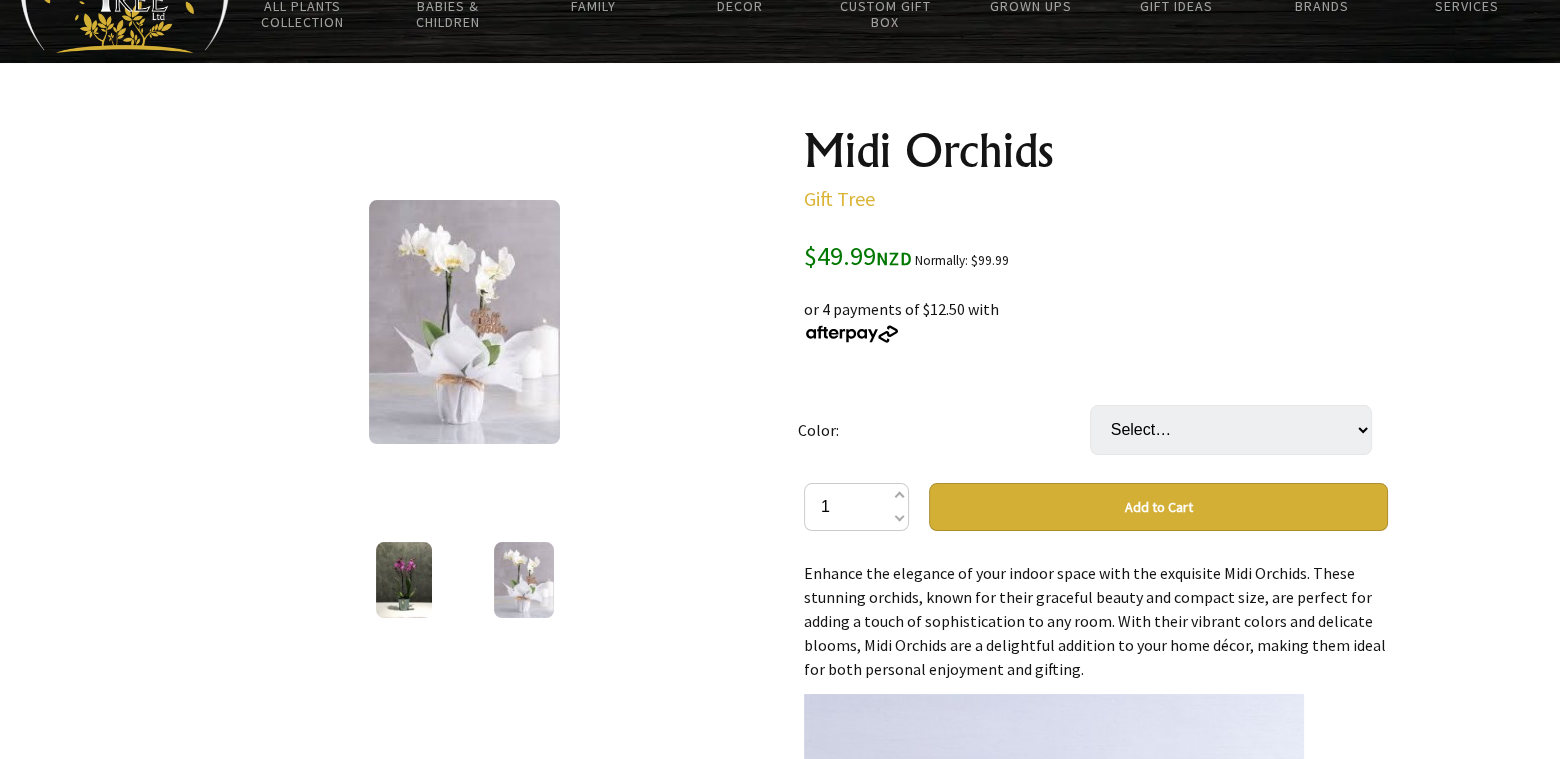 click at bounding box center (404, 580) 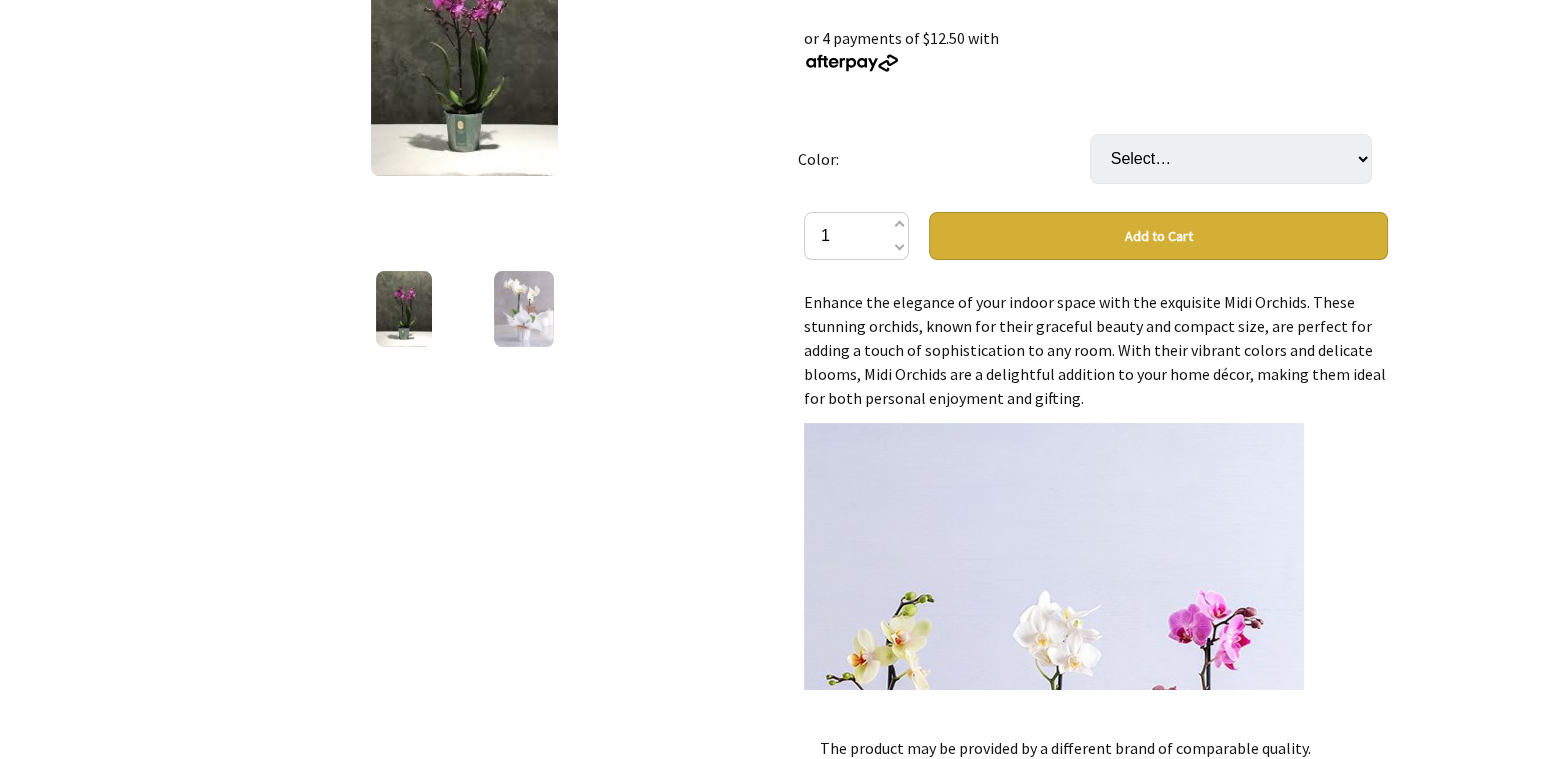 scroll, scrollTop: 300, scrollLeft: 0, axis: vertical 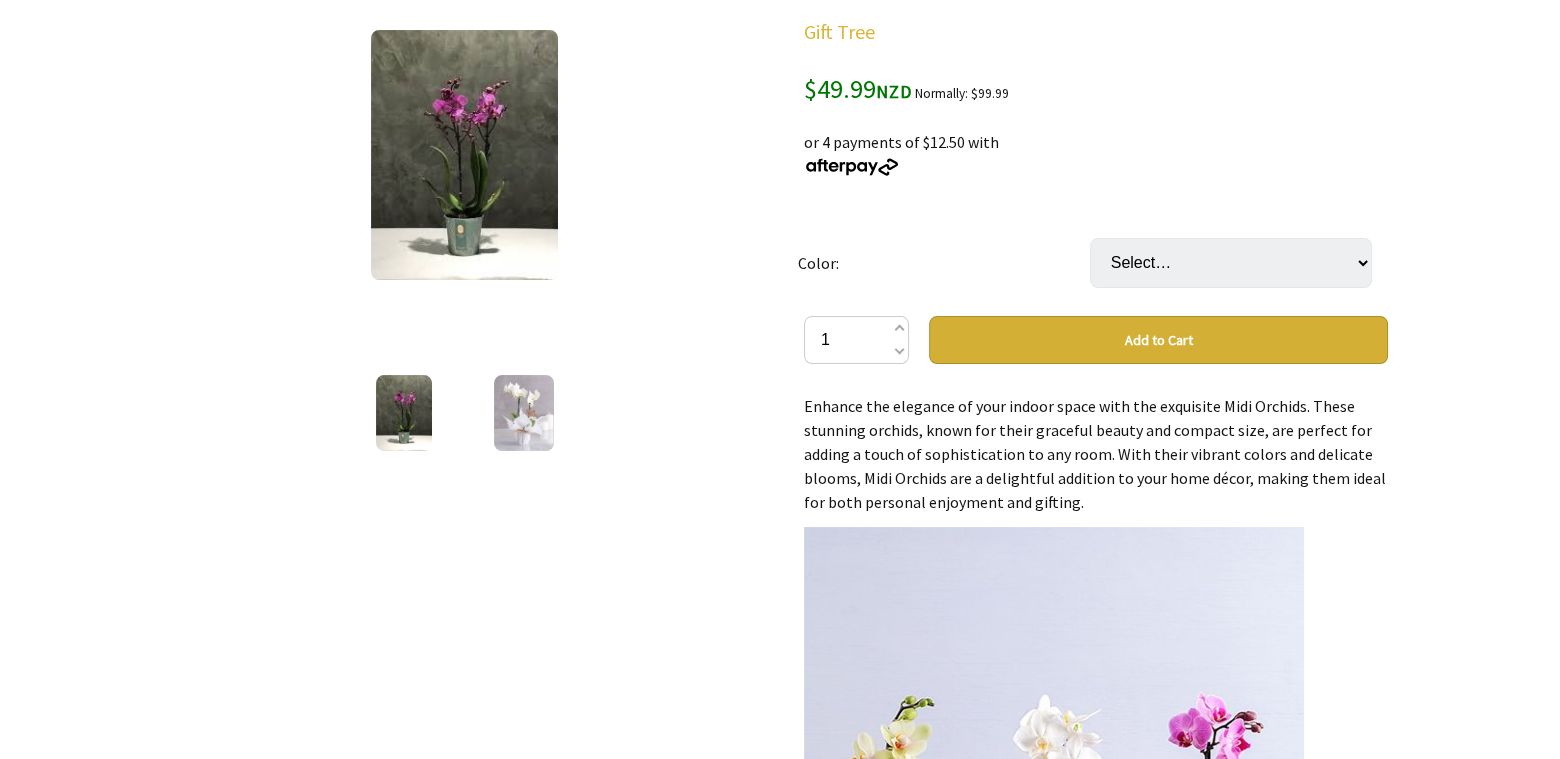 click at bounding box center (523, 413) 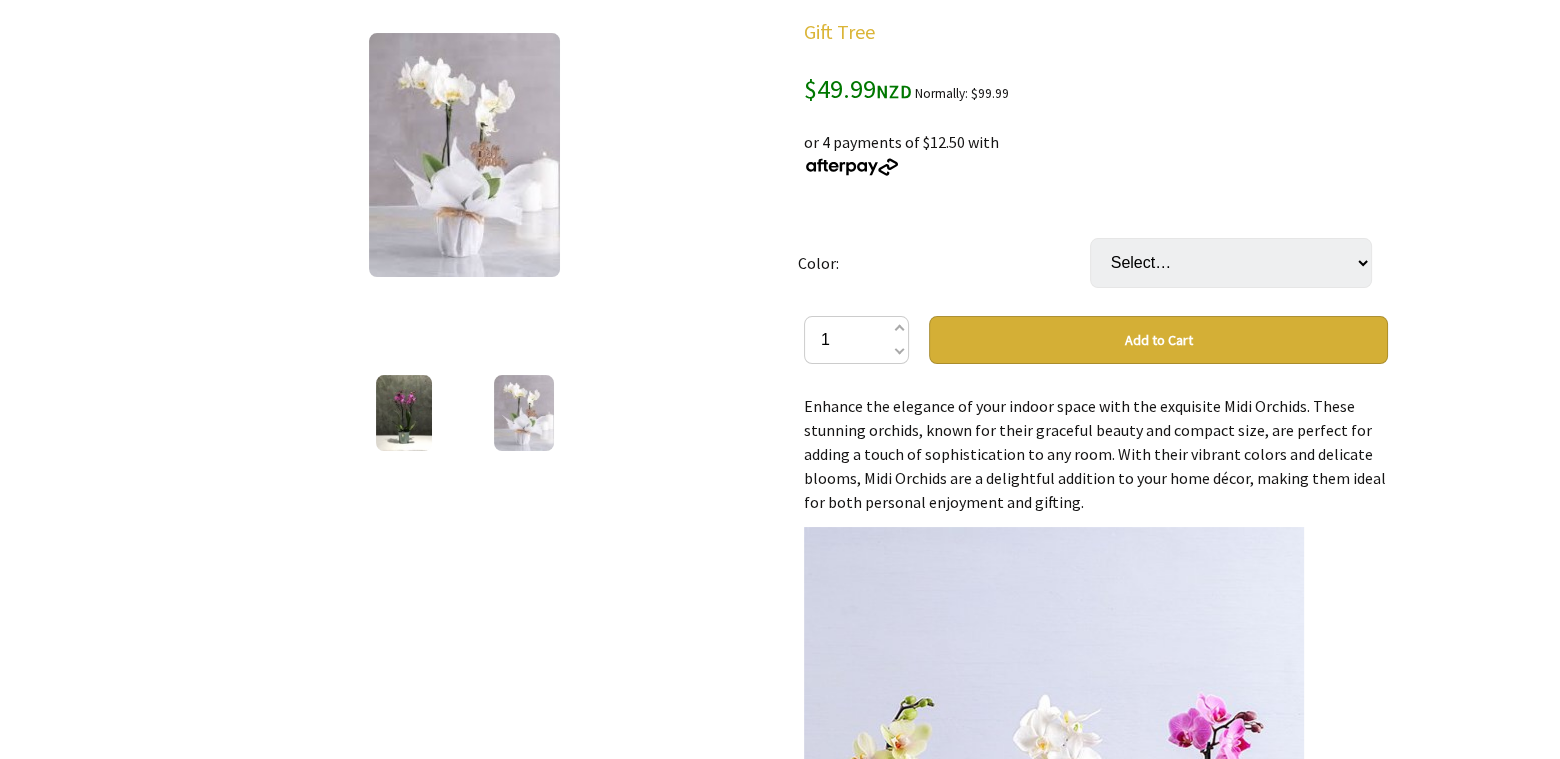 click at bounding box center [404, 413] 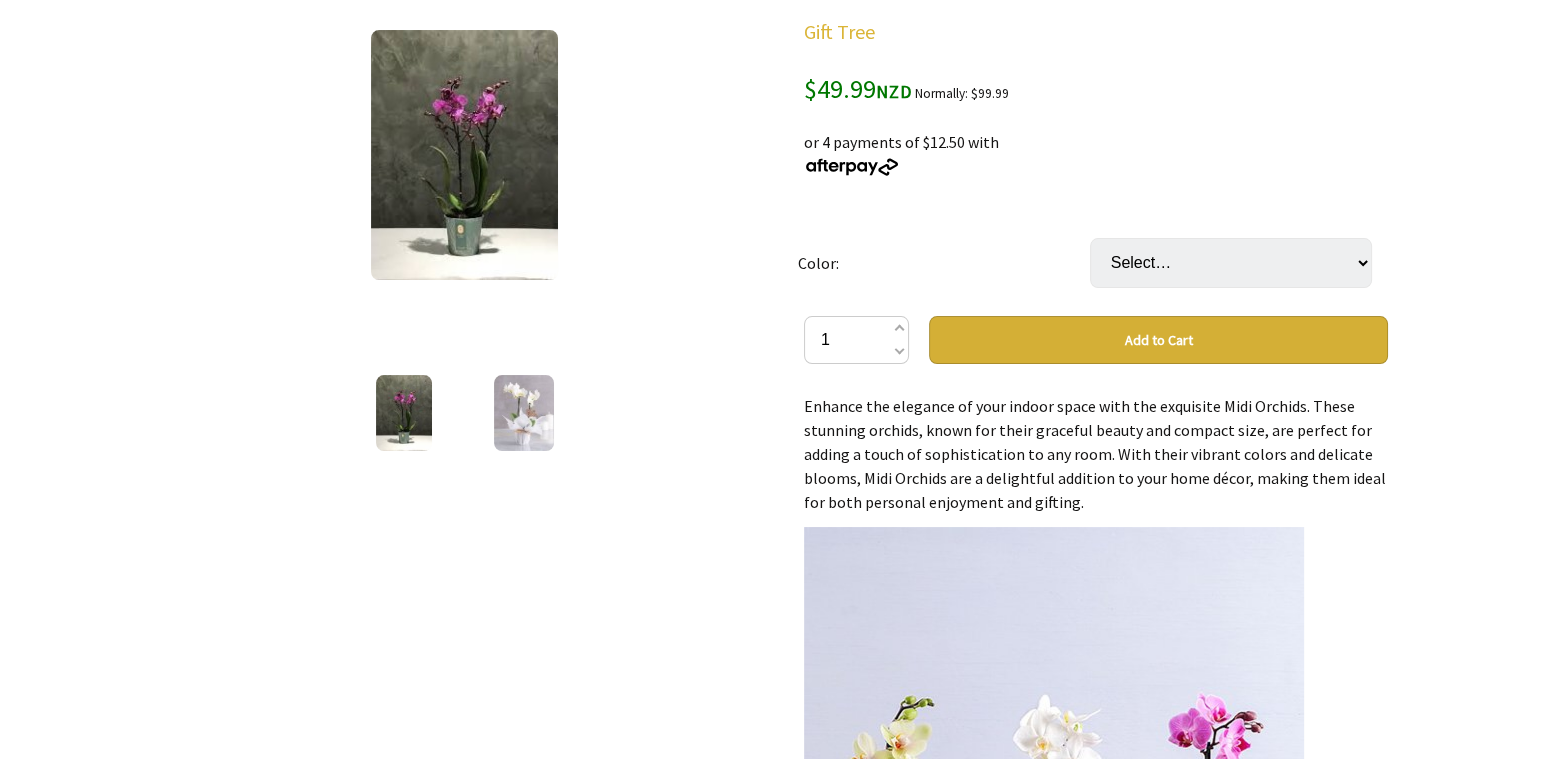 click at bounding box center [523, 413] 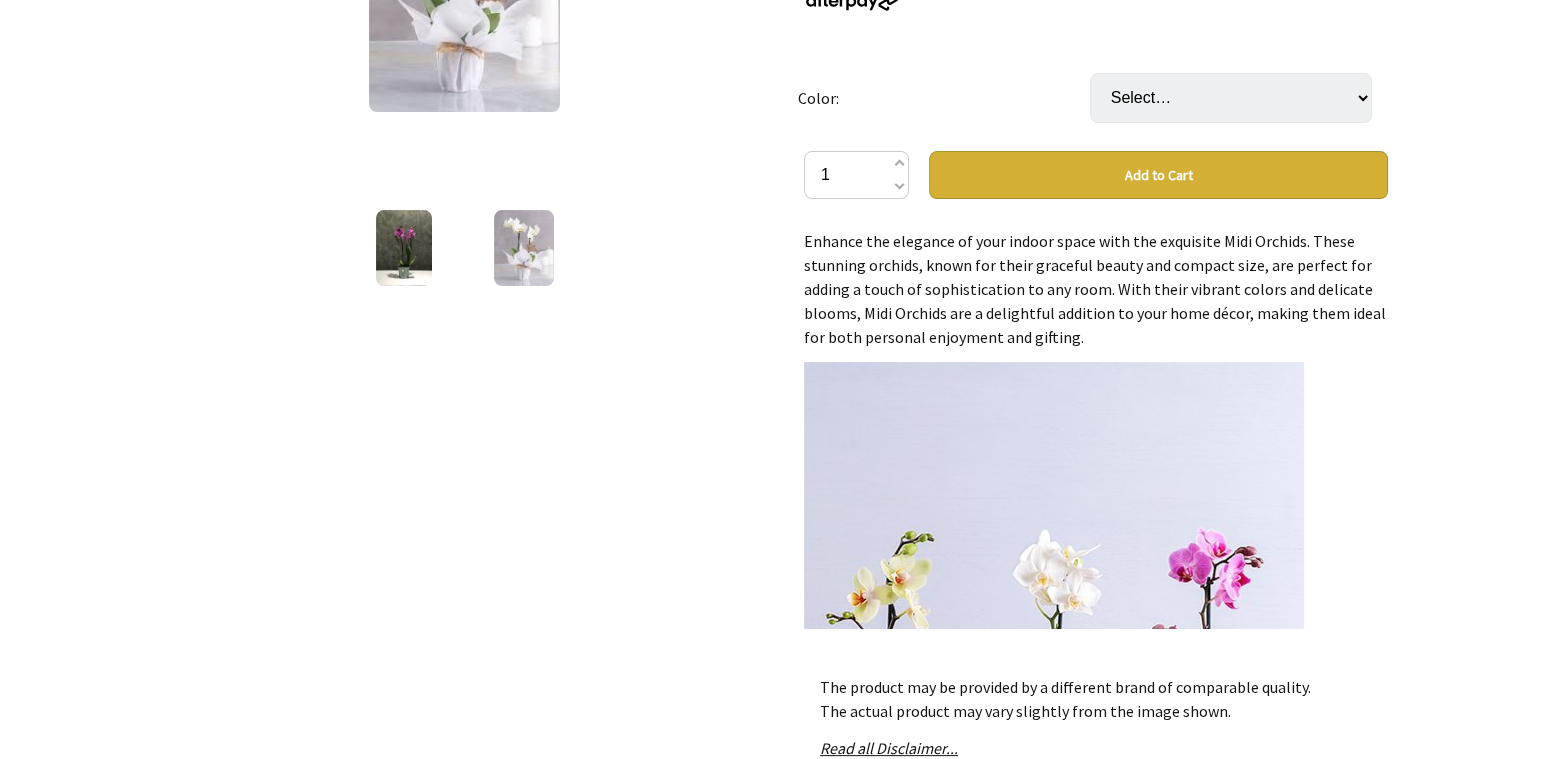 scroll, scrollTop: 466, scrollLeft: 0, axis: vertical 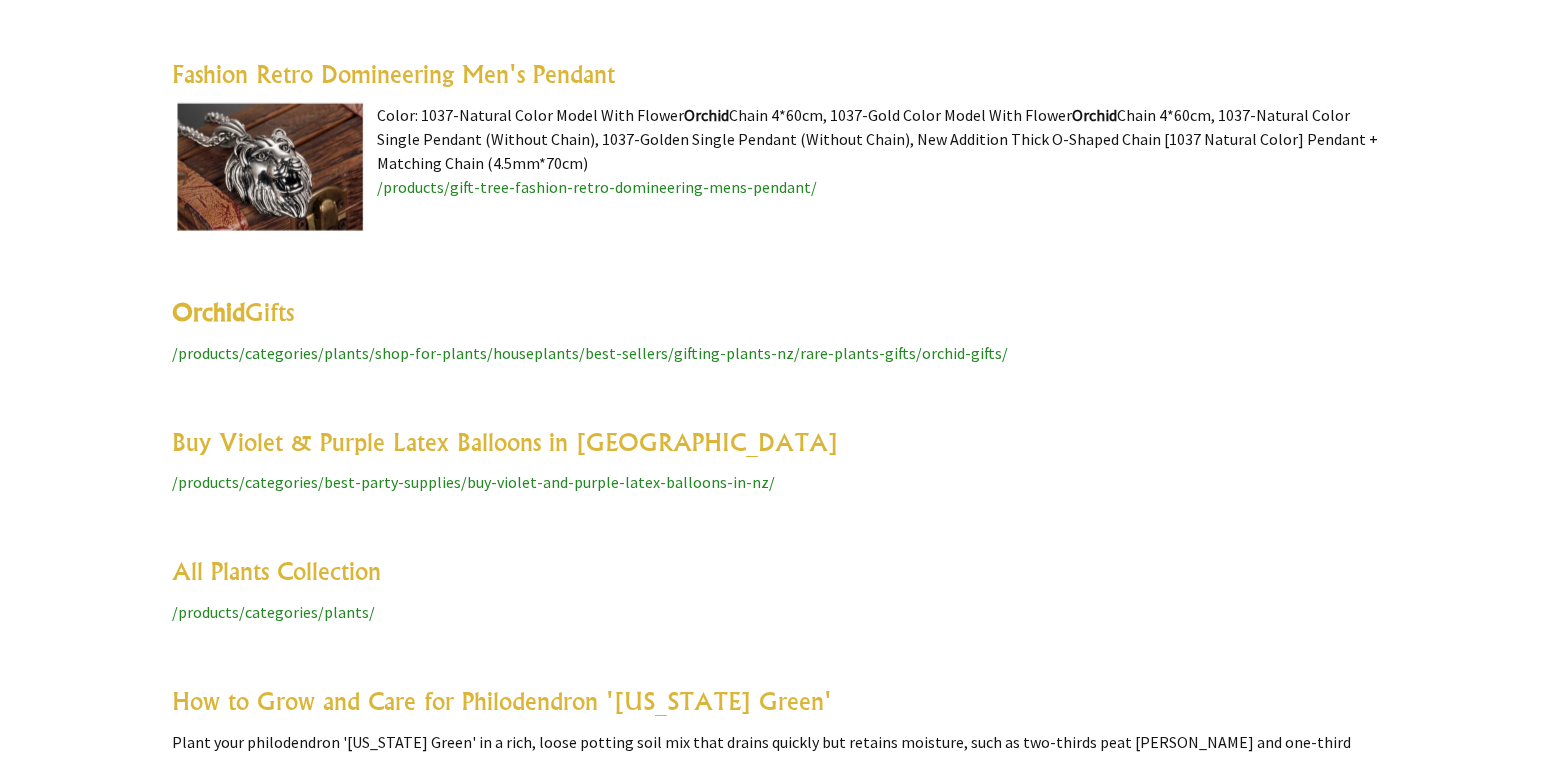 click on "Orchid" at bounding box center (208, 312) 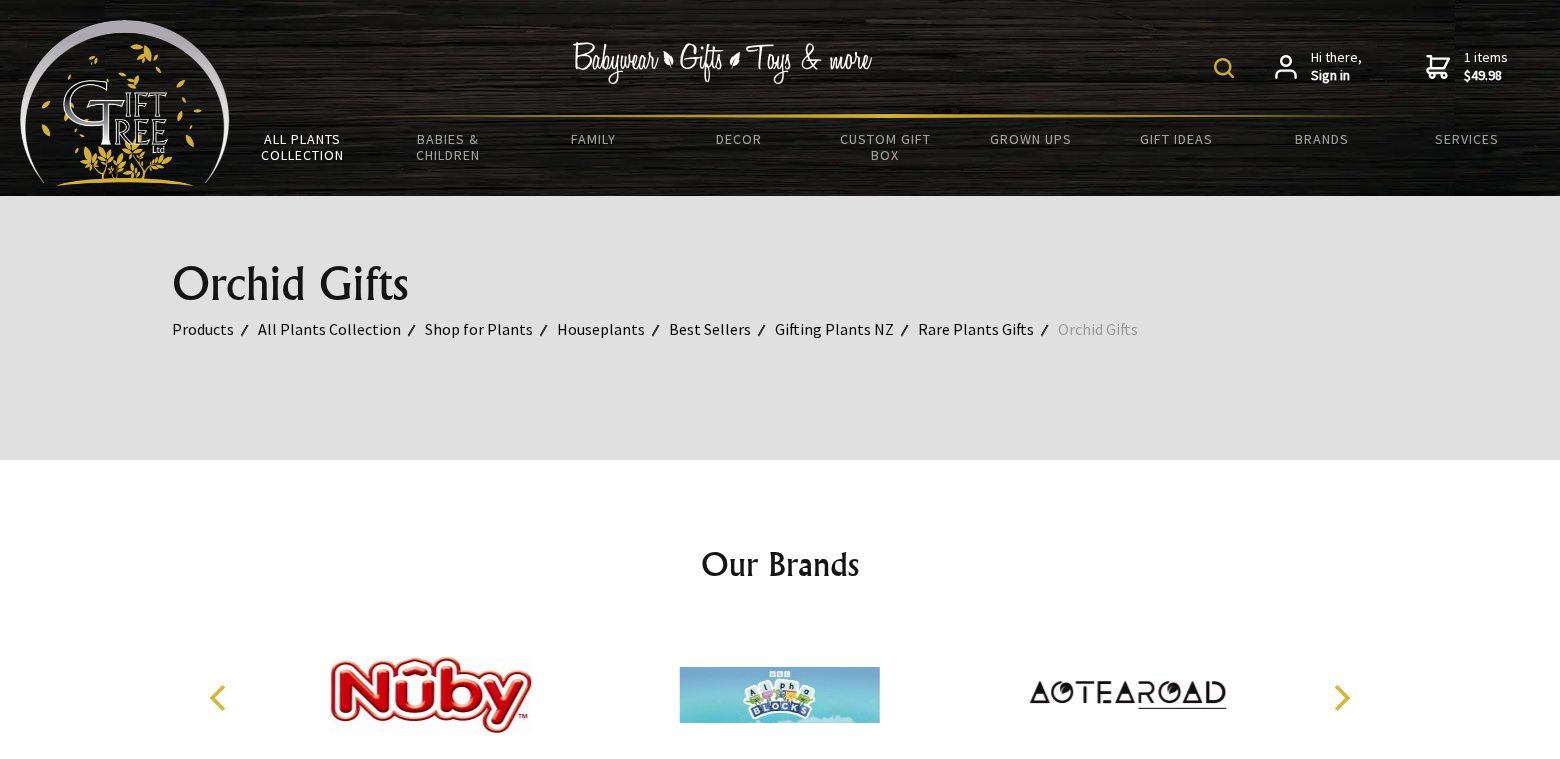 scroll, scrollTop: 166, scrollLeft: 0, axis: vertical 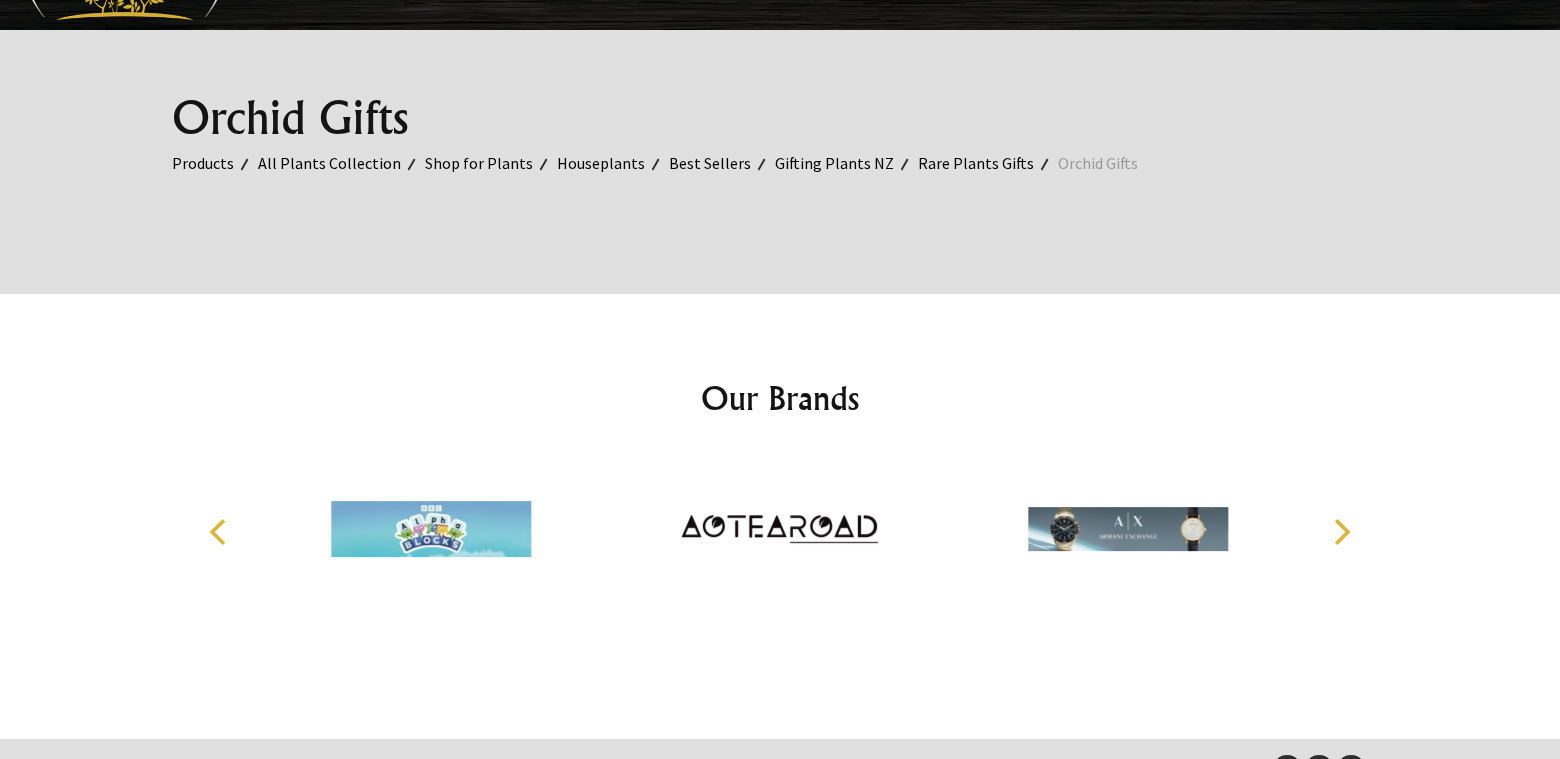 click on "Rare Plants Gifts" at bounding box center (988, 163) 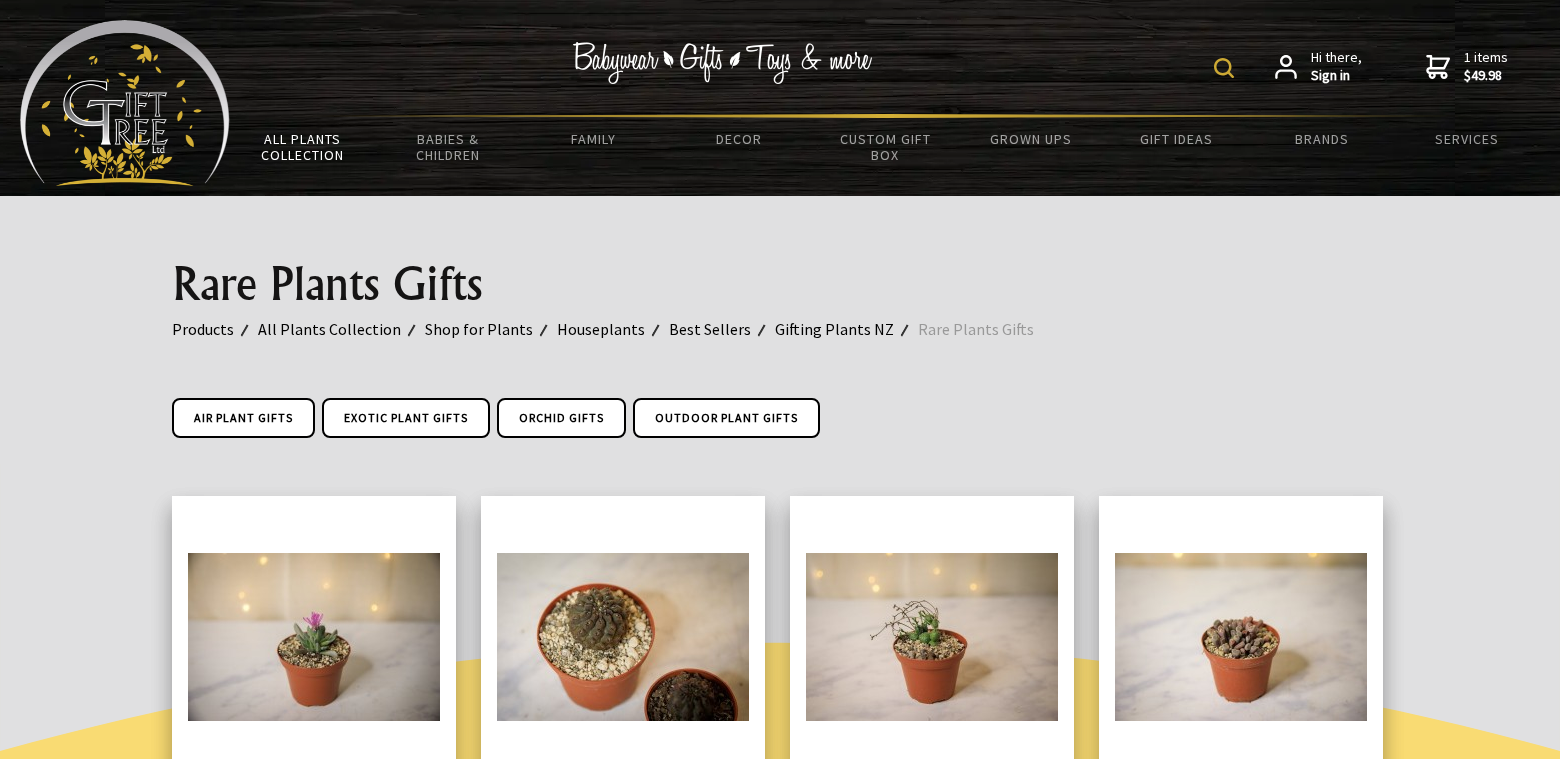 scroll, scrollTop: 0, scrollLeft: 0, axis: both 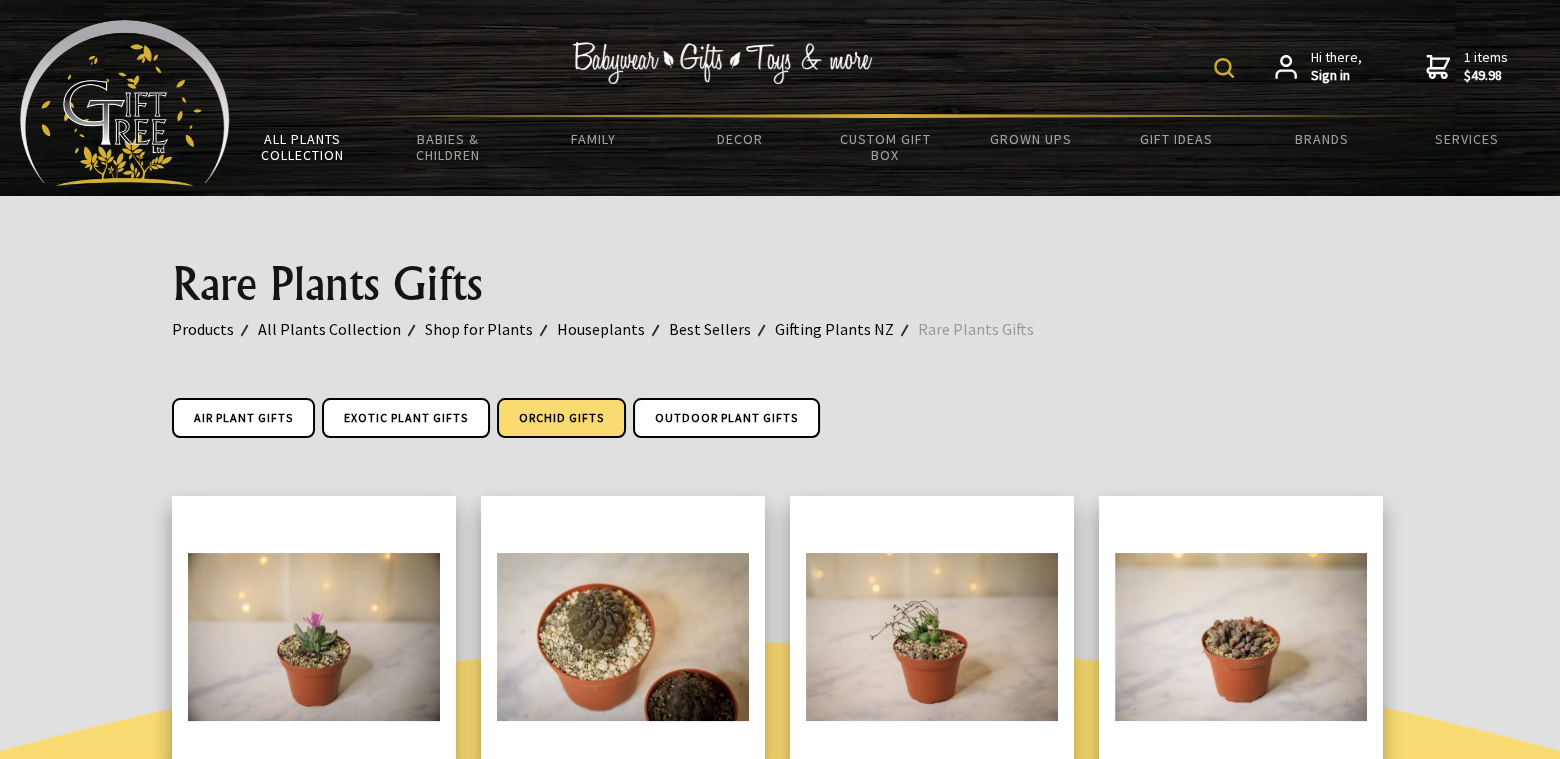 click on "Orchid Gifts" at bounding box center (561, 418) 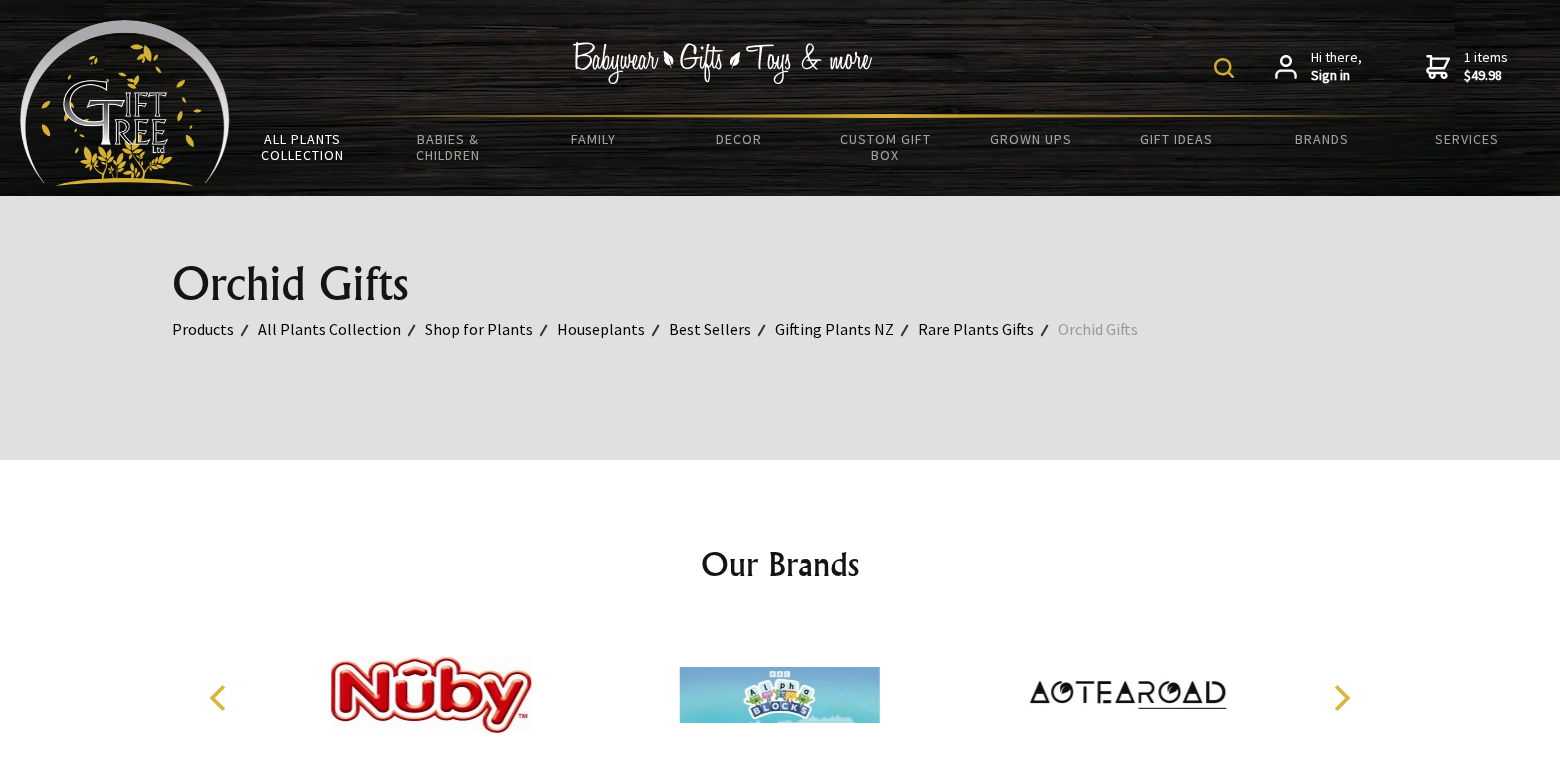 scroll, scrollTop: 166, scrollLeft: 0, axis: vertical 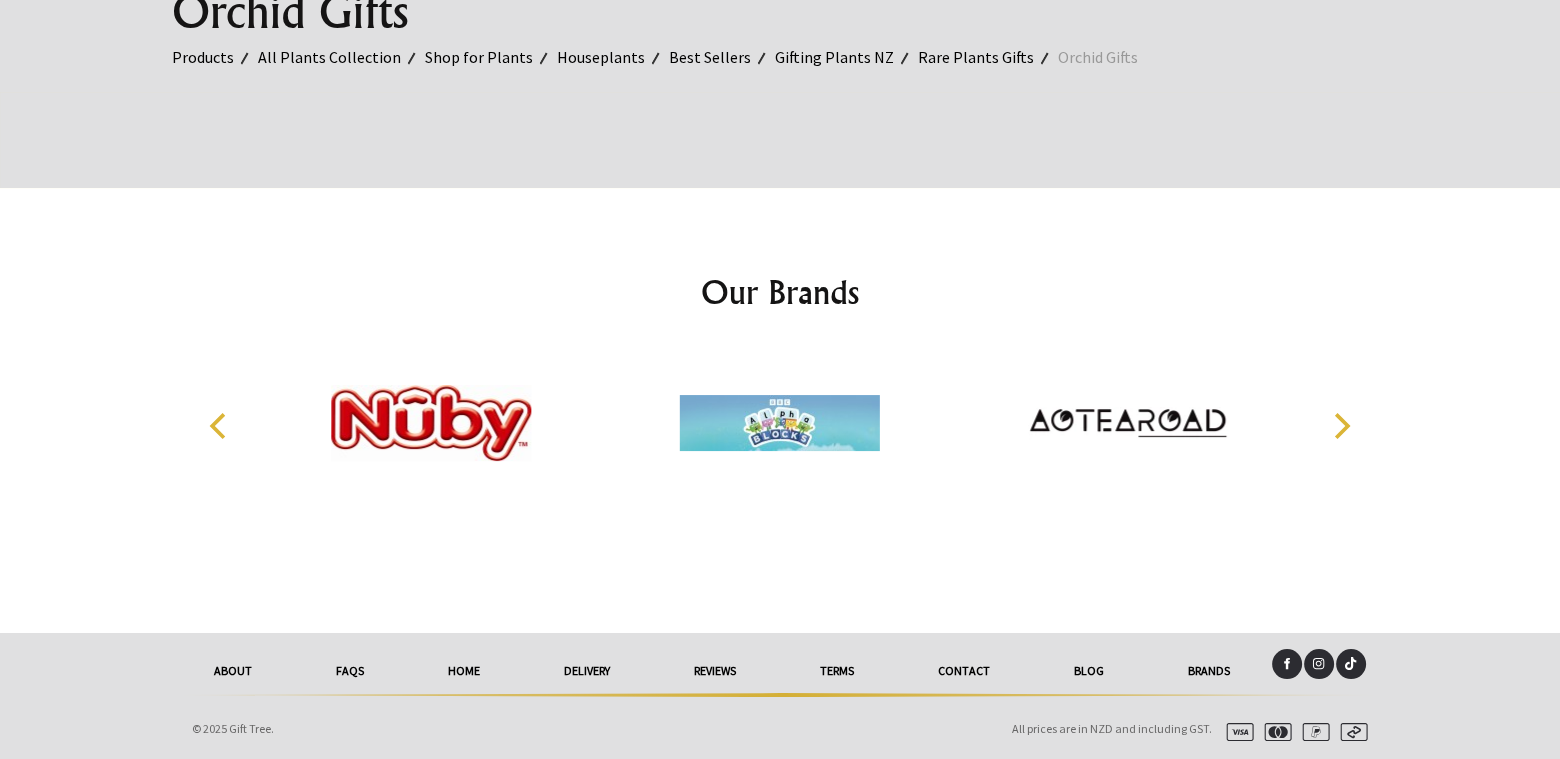 click 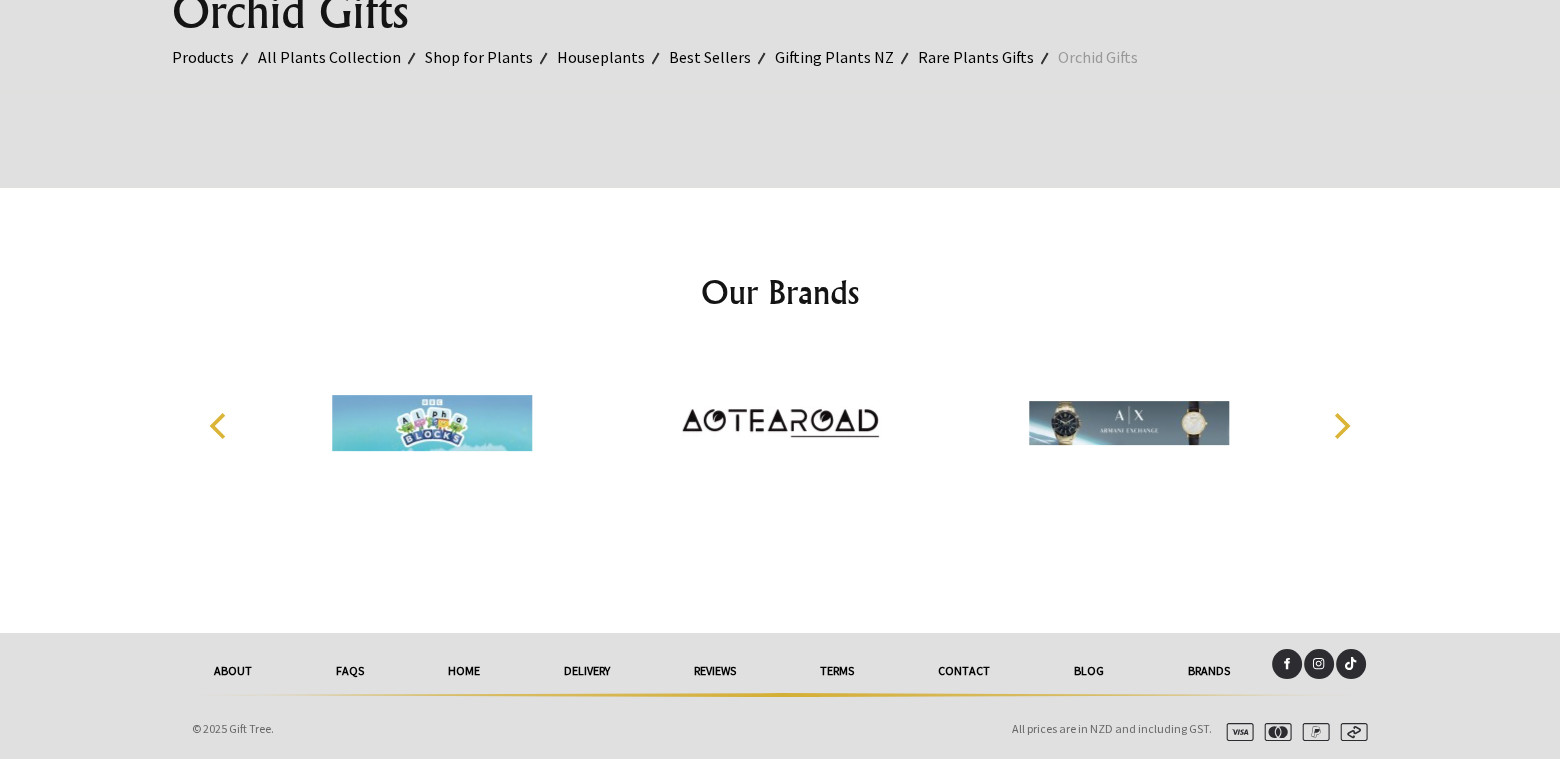 click 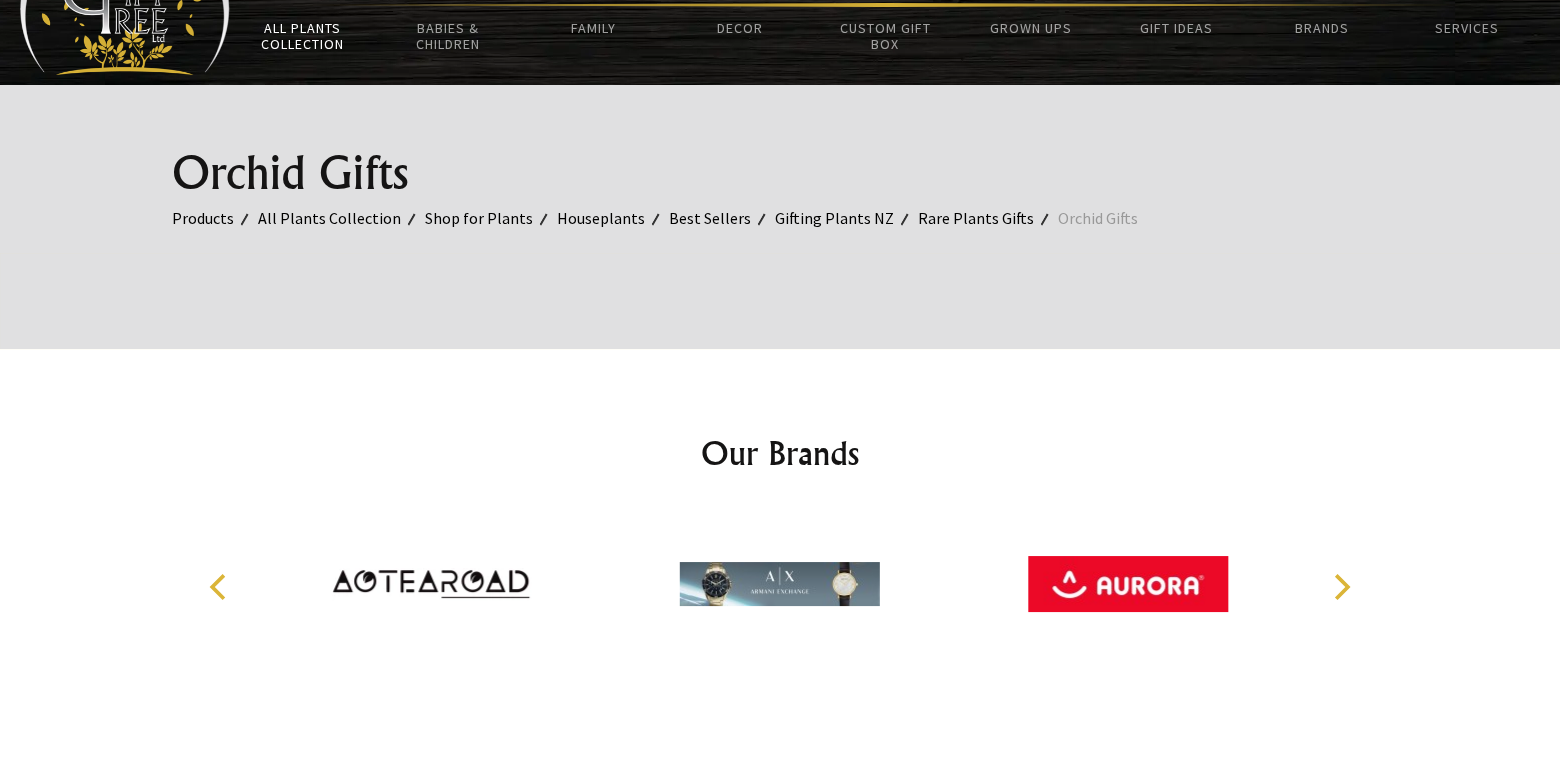 scroll, scrollTop: 106, scrollLeft: 0, axis: vertical 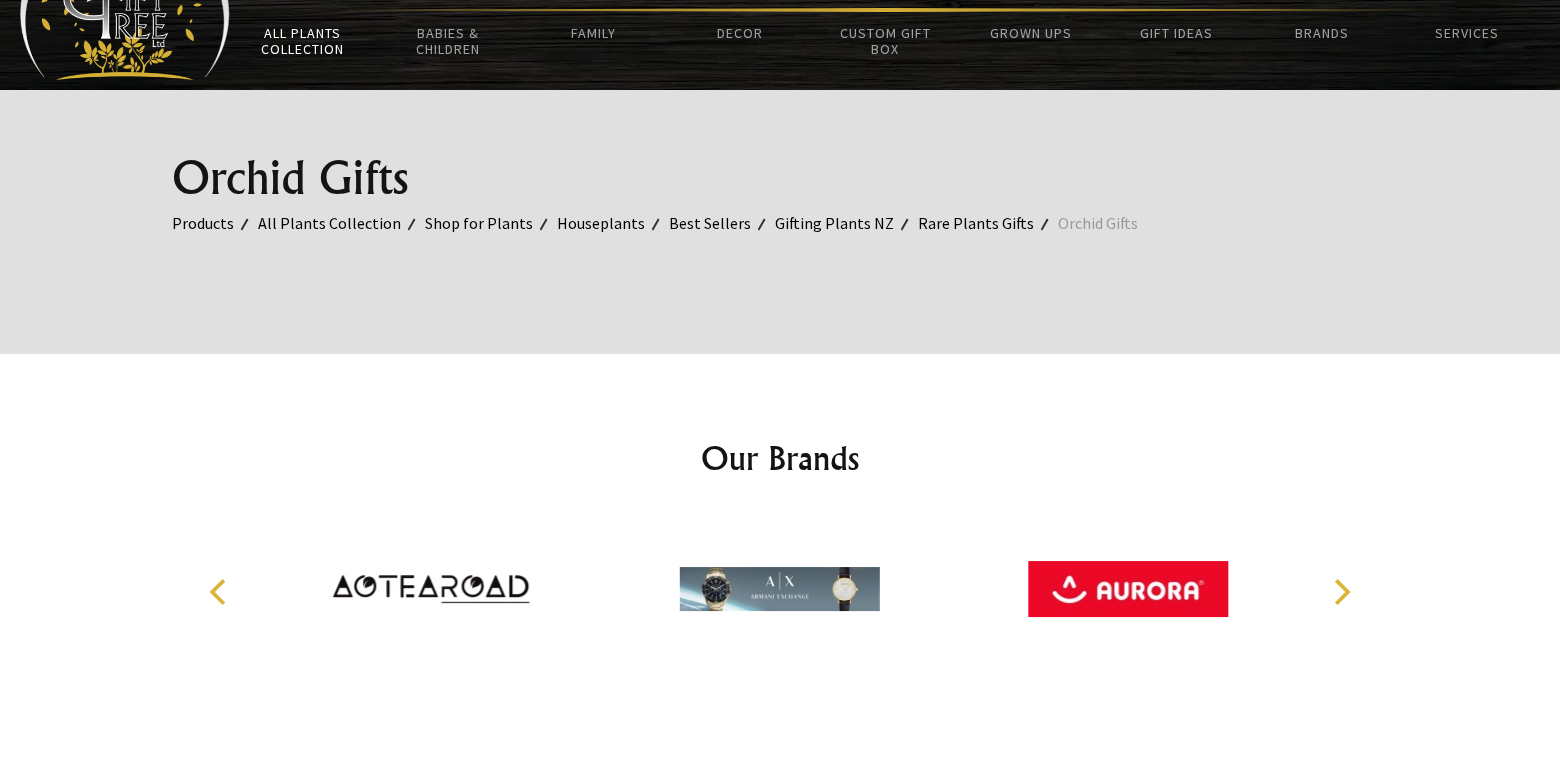 click on "Gifting Plants NZ" at bounding box center (846, 223) 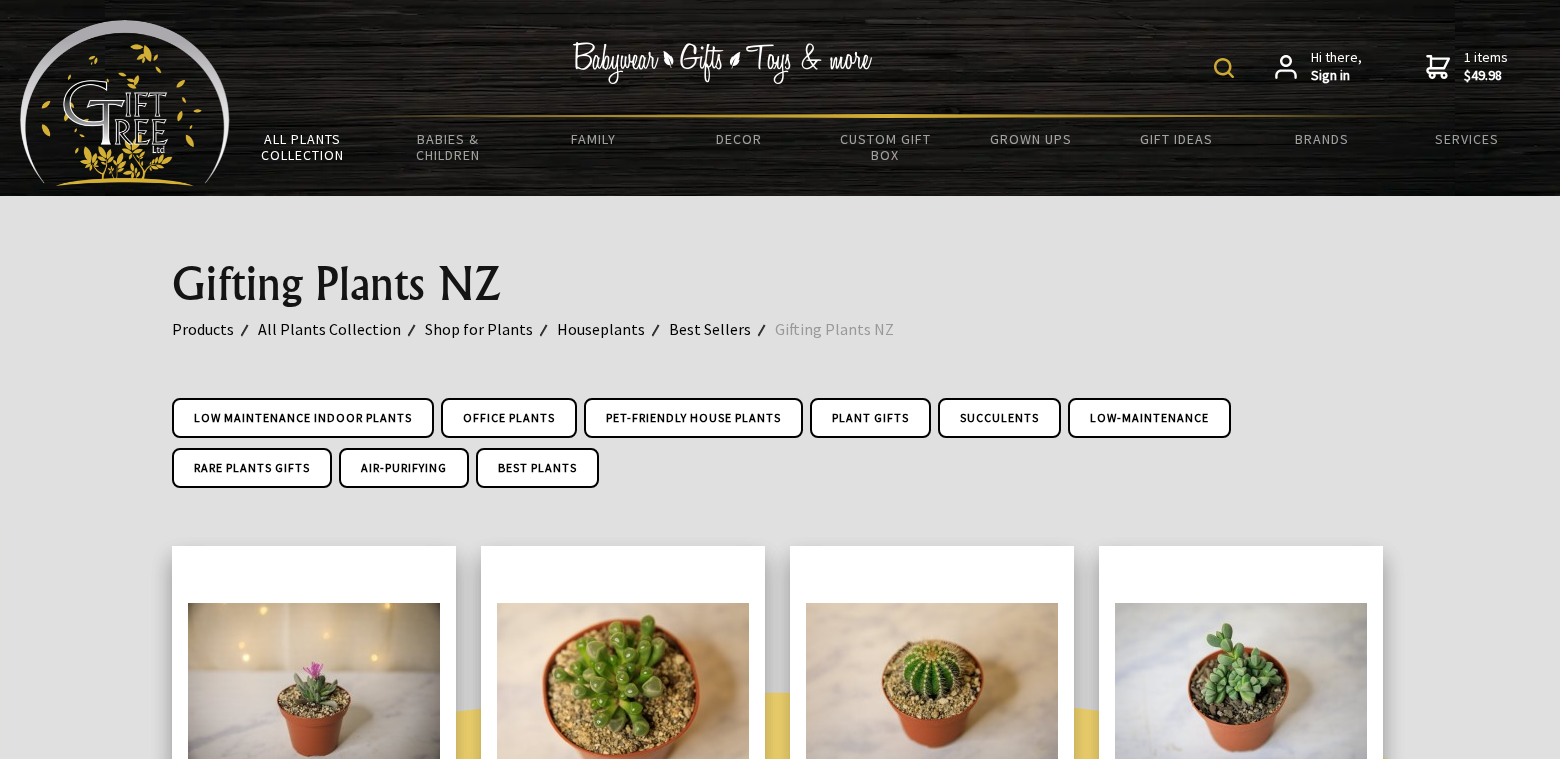scroll, scrollTop: 0, scrollLeft: 0, axis: both 